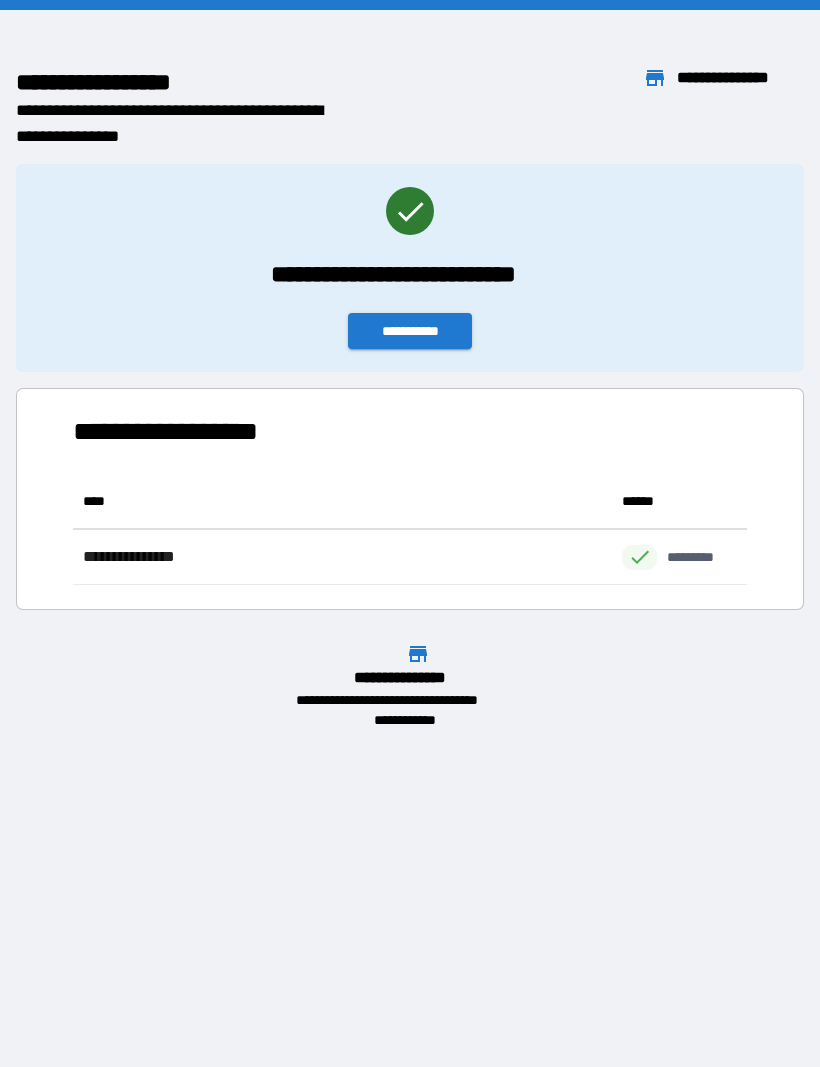 scroll, scrollTop: 0, scrollLeft: 0, axis: both 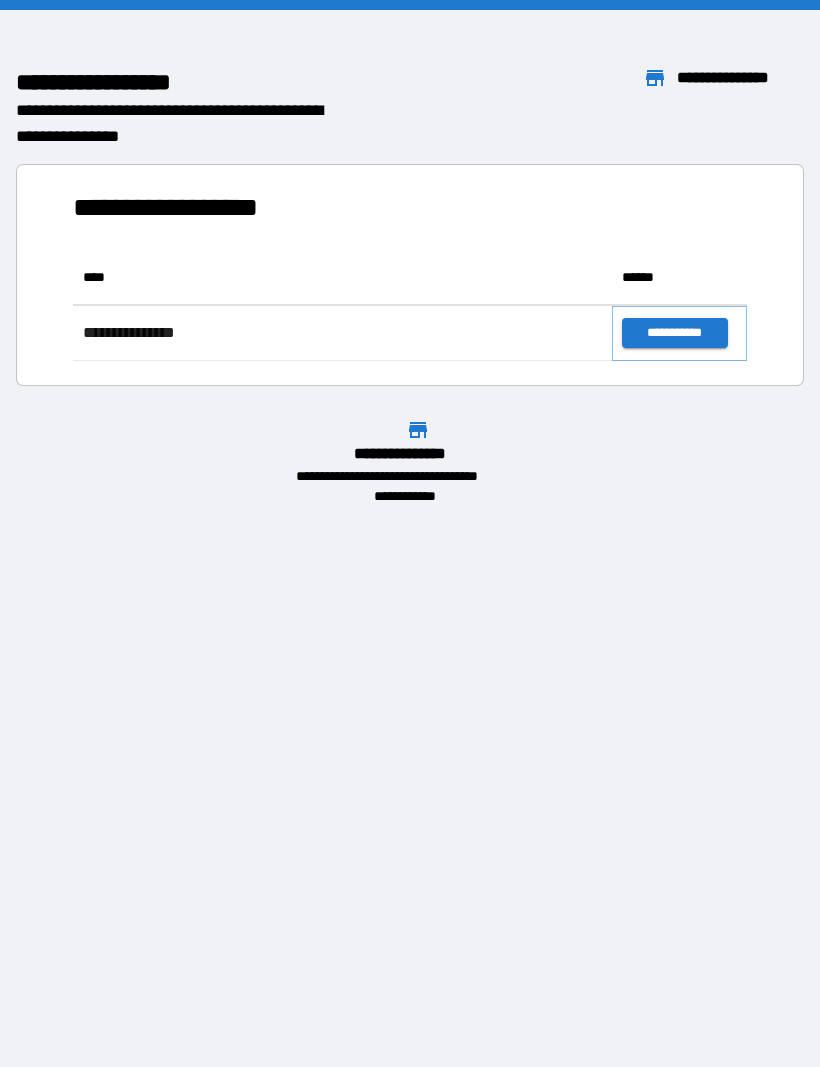 click on "**********" at bounding box center (674, 333) 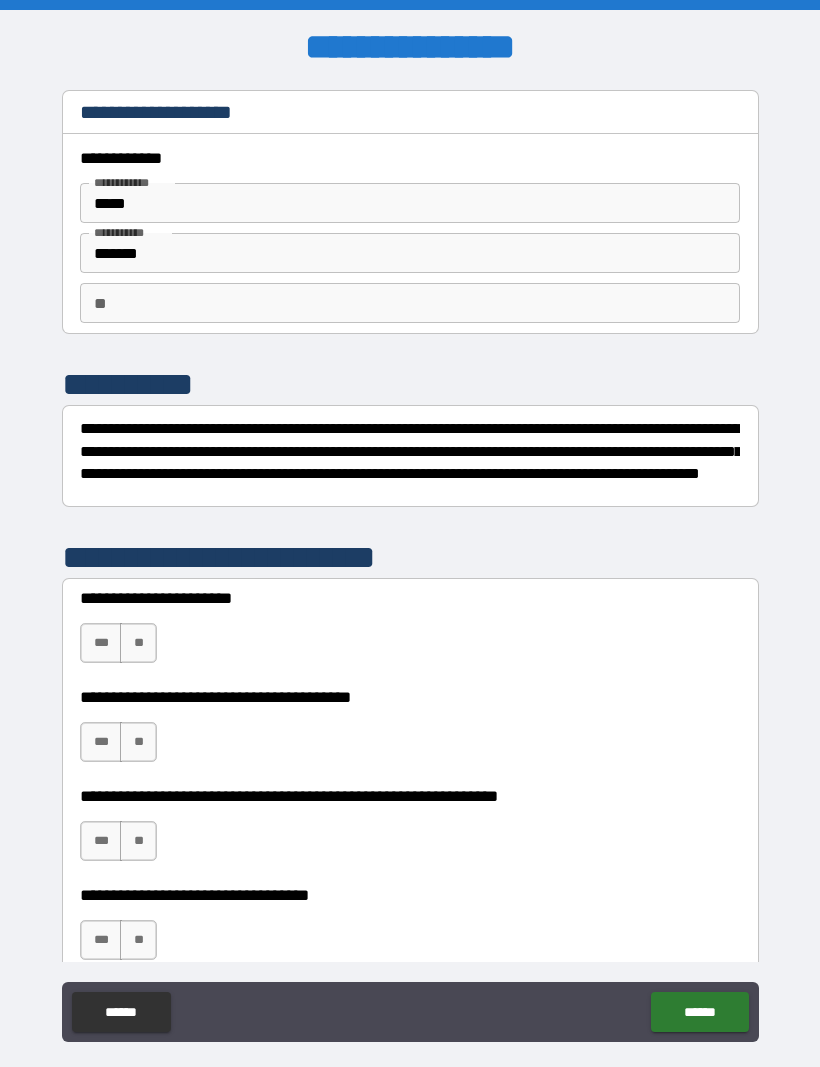 scroll, scrollTop: 0, scrollLeft: 0, axis: both 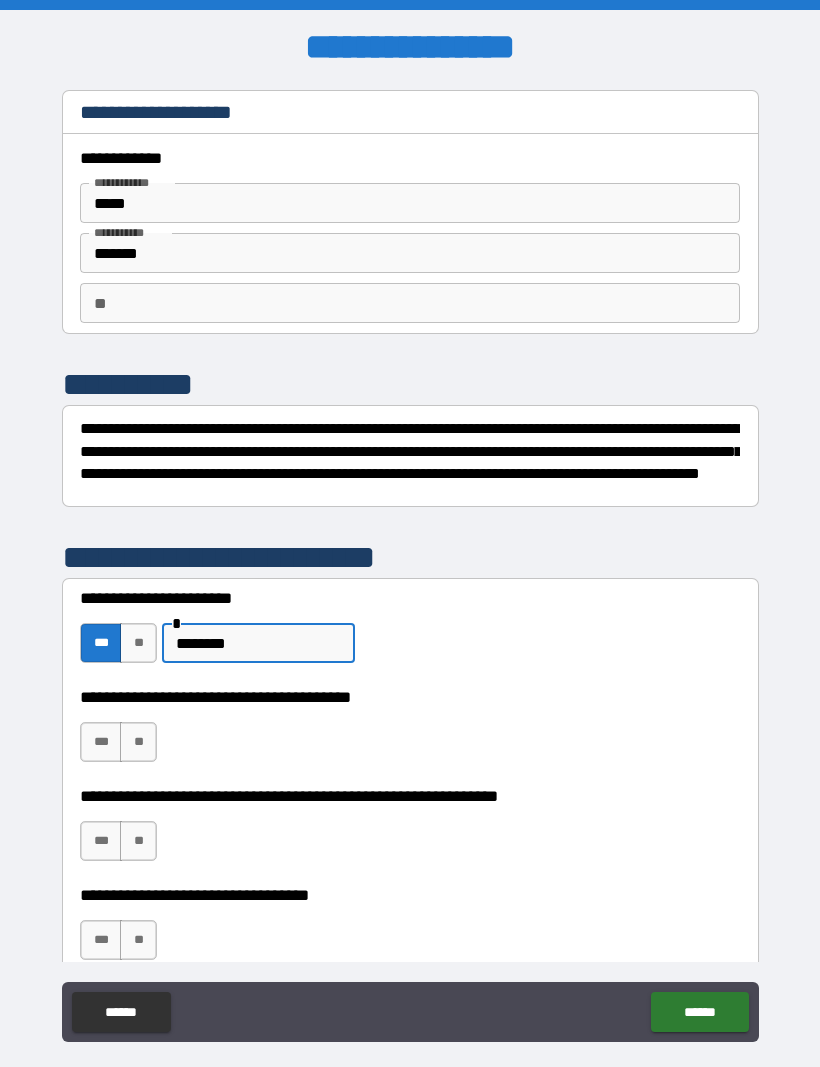 click on "***" at bounding box center (101, 742) 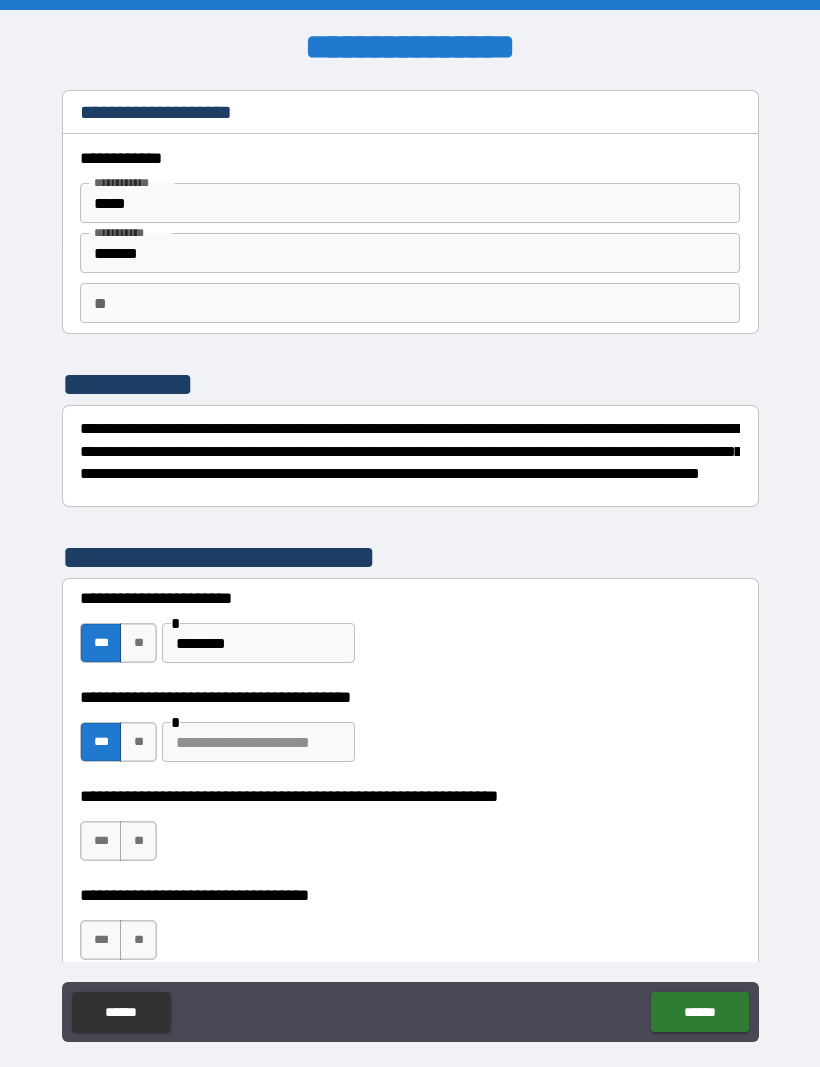 click on "***" at bounding box center [101, 841] 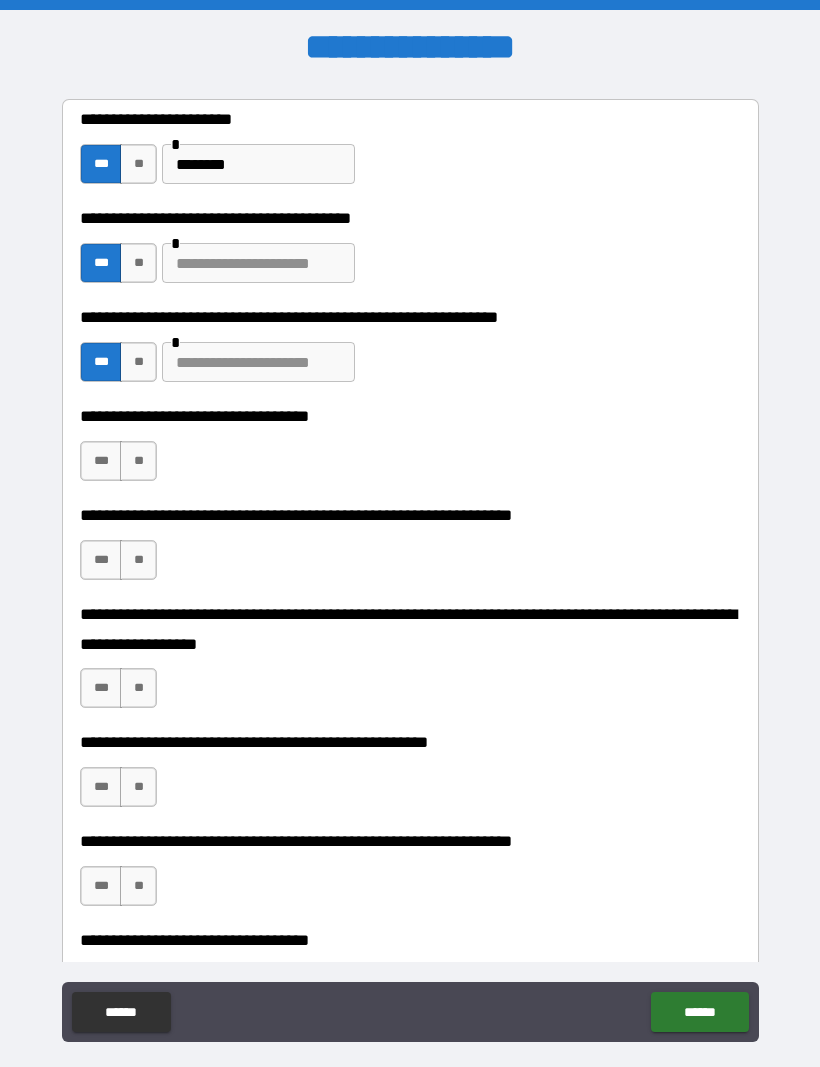scroll, scrollTop: 478, scrollLeft: 0, axis: vertical 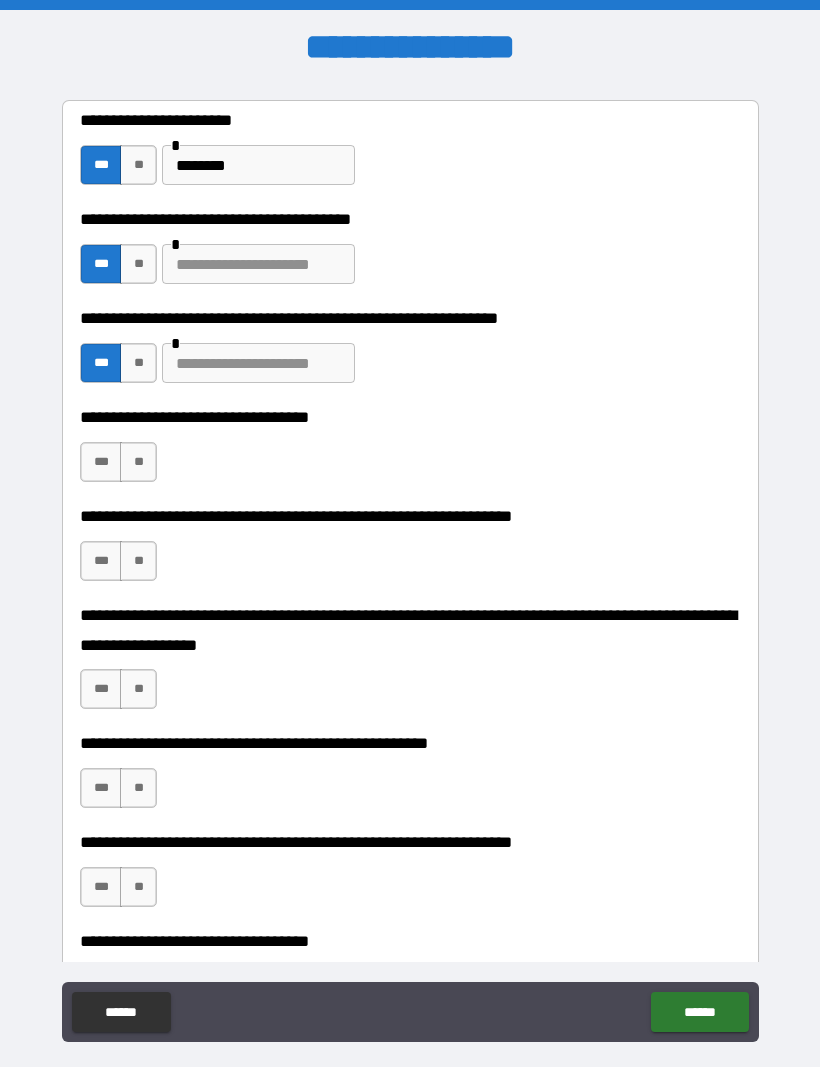 click on "**" at bounding box center (138, 462) 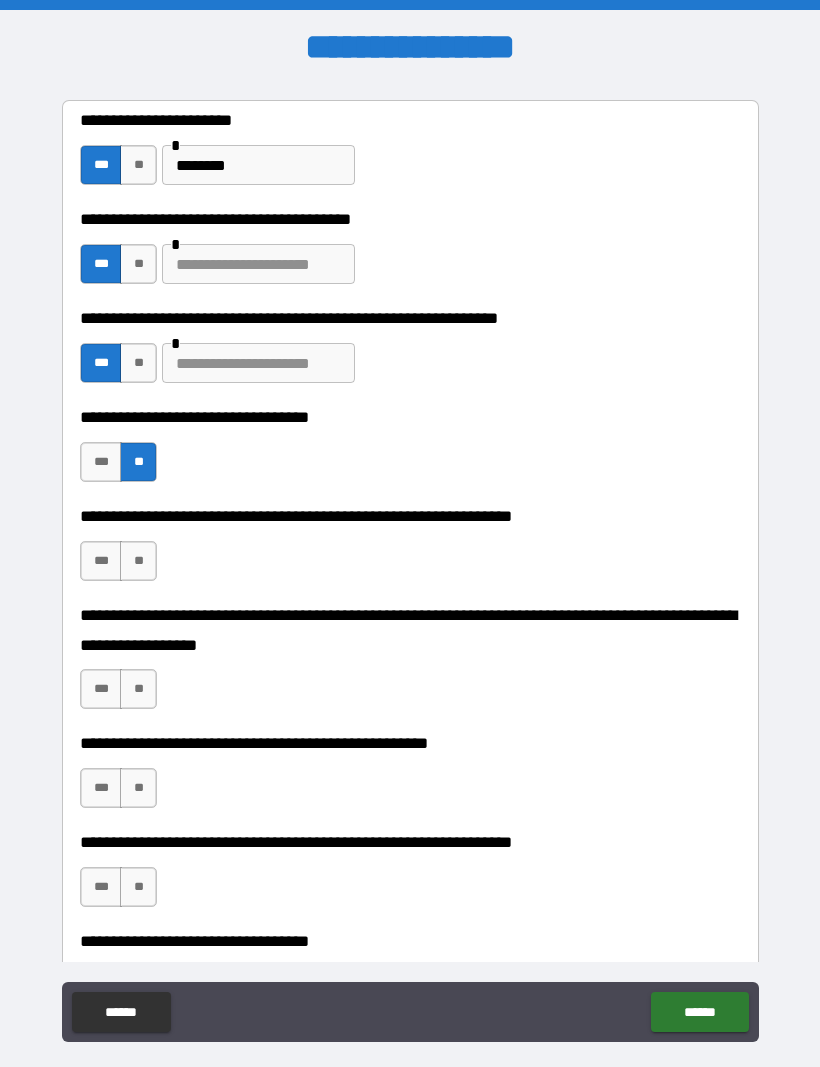 click on "**" at bounding box center (138, 561) 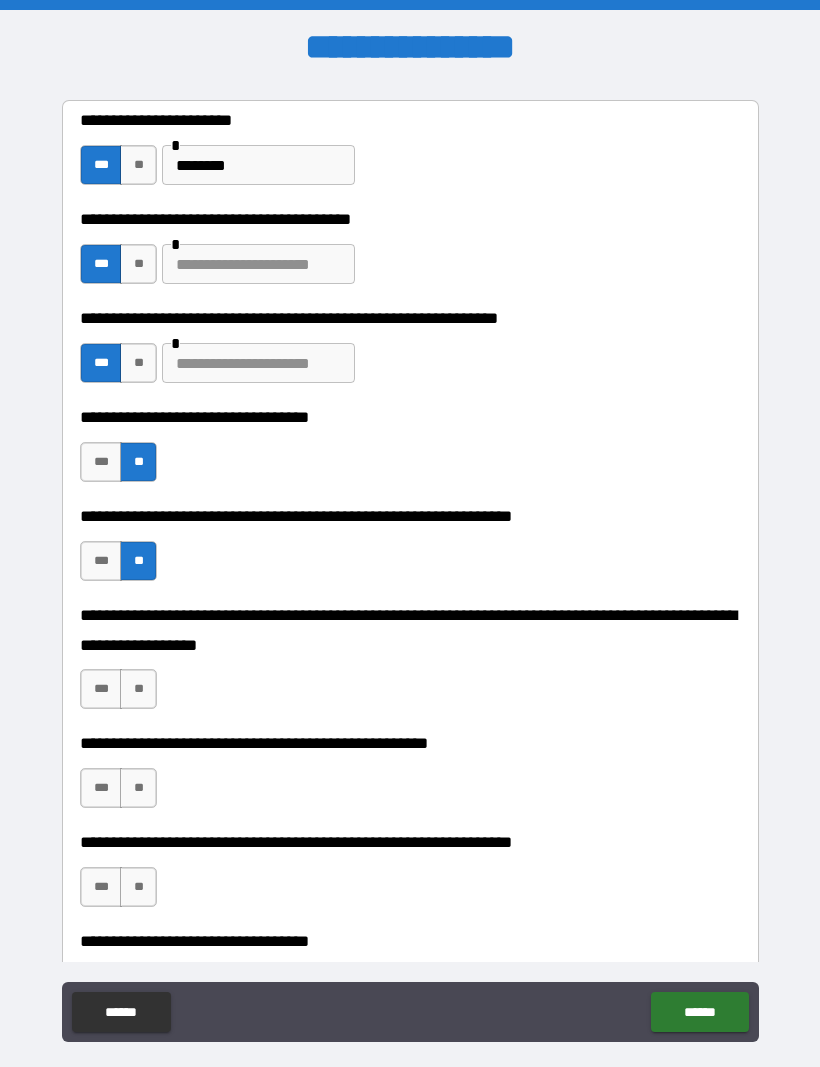 click on "**" at bounding box center (138, 689) 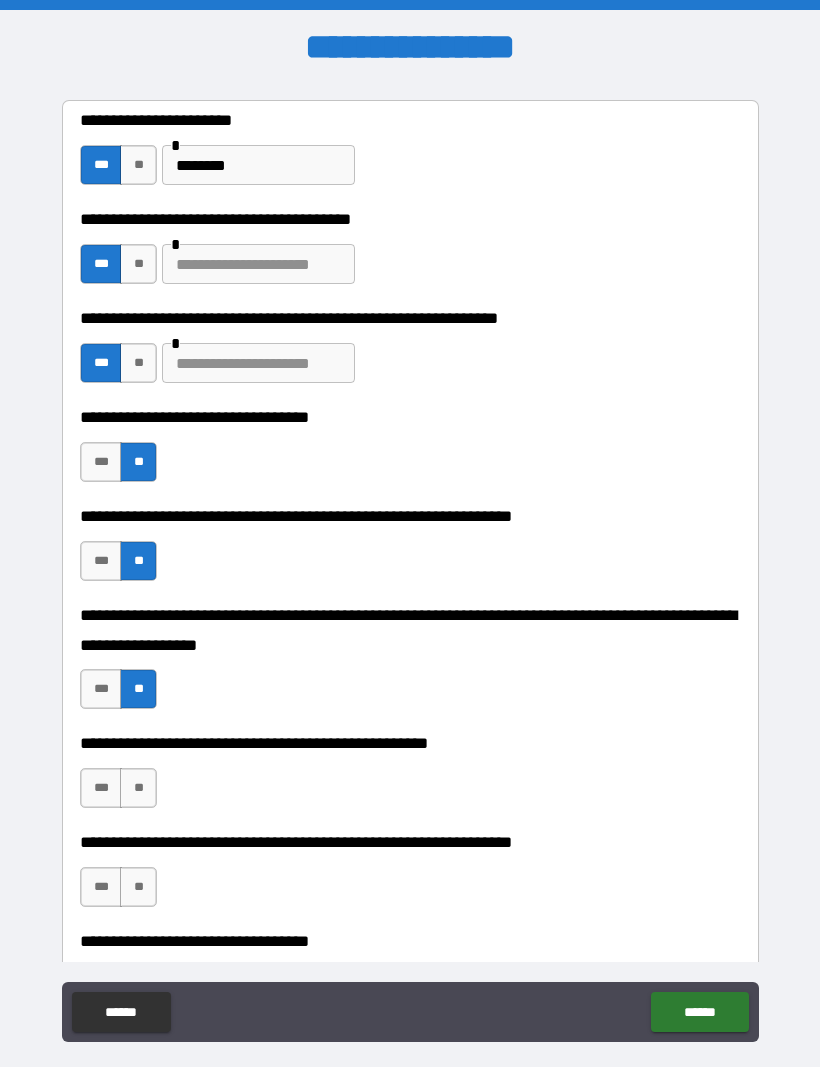 click on "**" at bounding box center [138, 788] 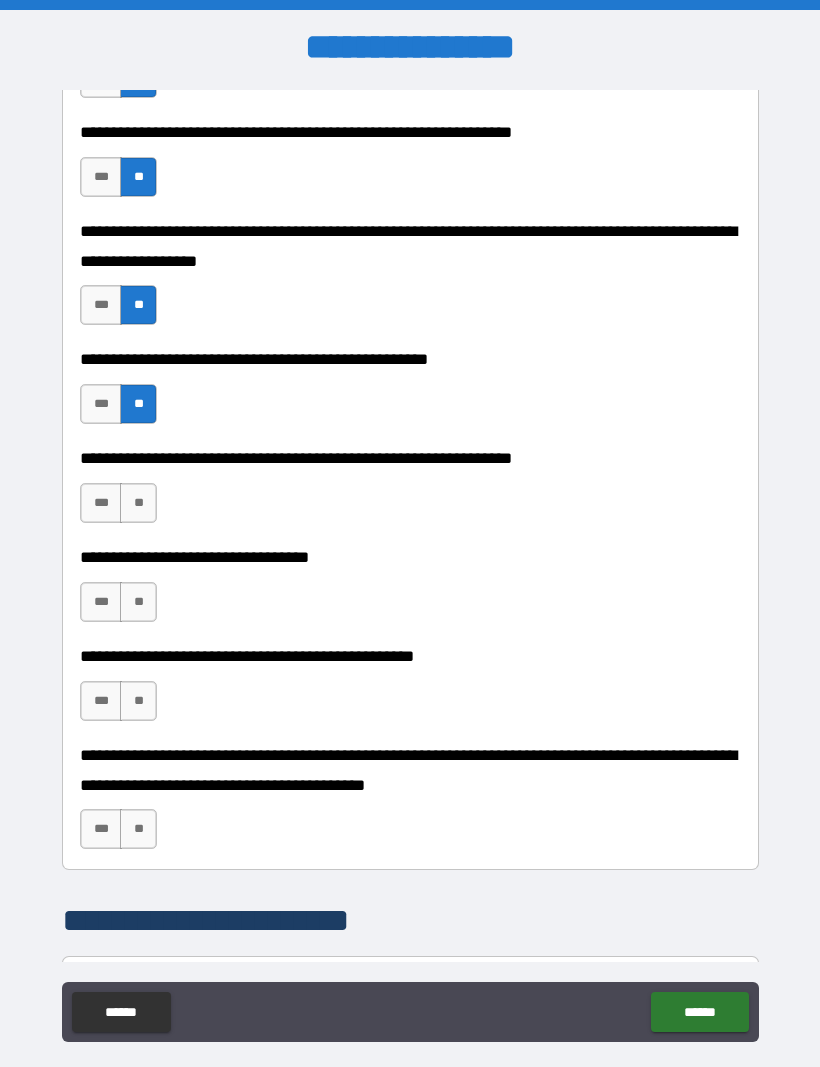 scroll, scrollTop: 953, scrollLeft: 0, axis: vertical 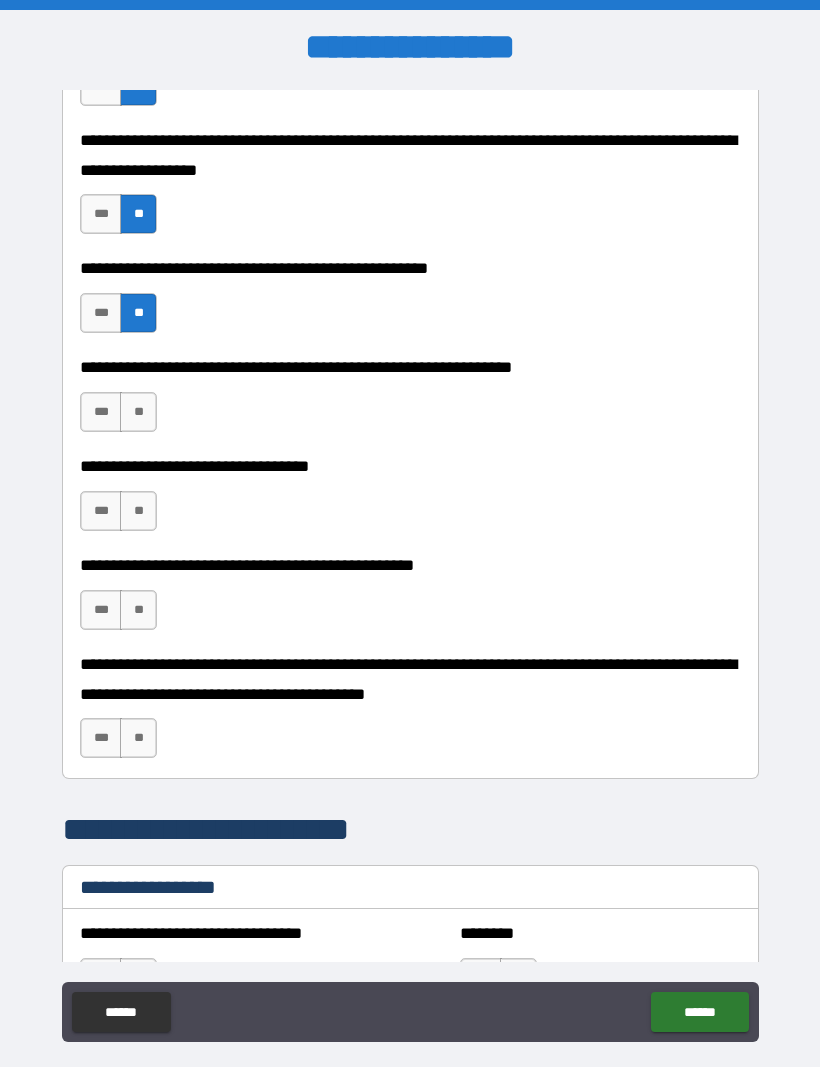 click on "***" at bounding box center [101, 412] 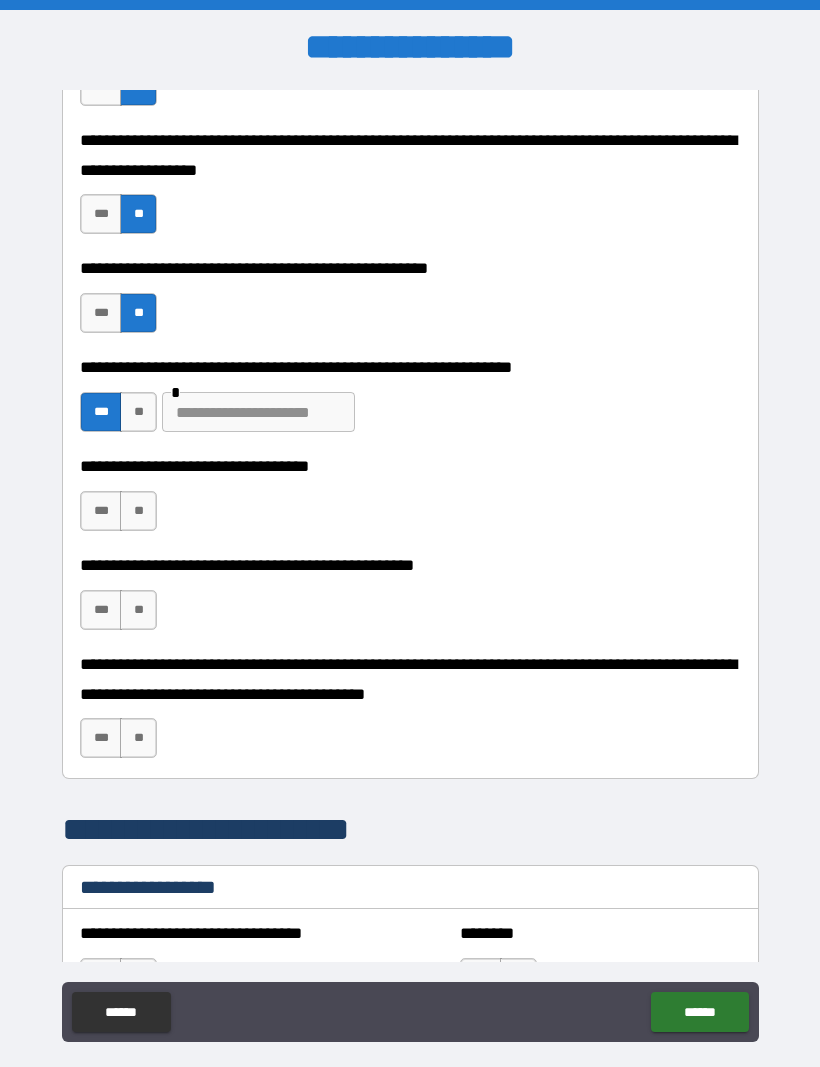 click on "***" at bounding box center [101, 511] 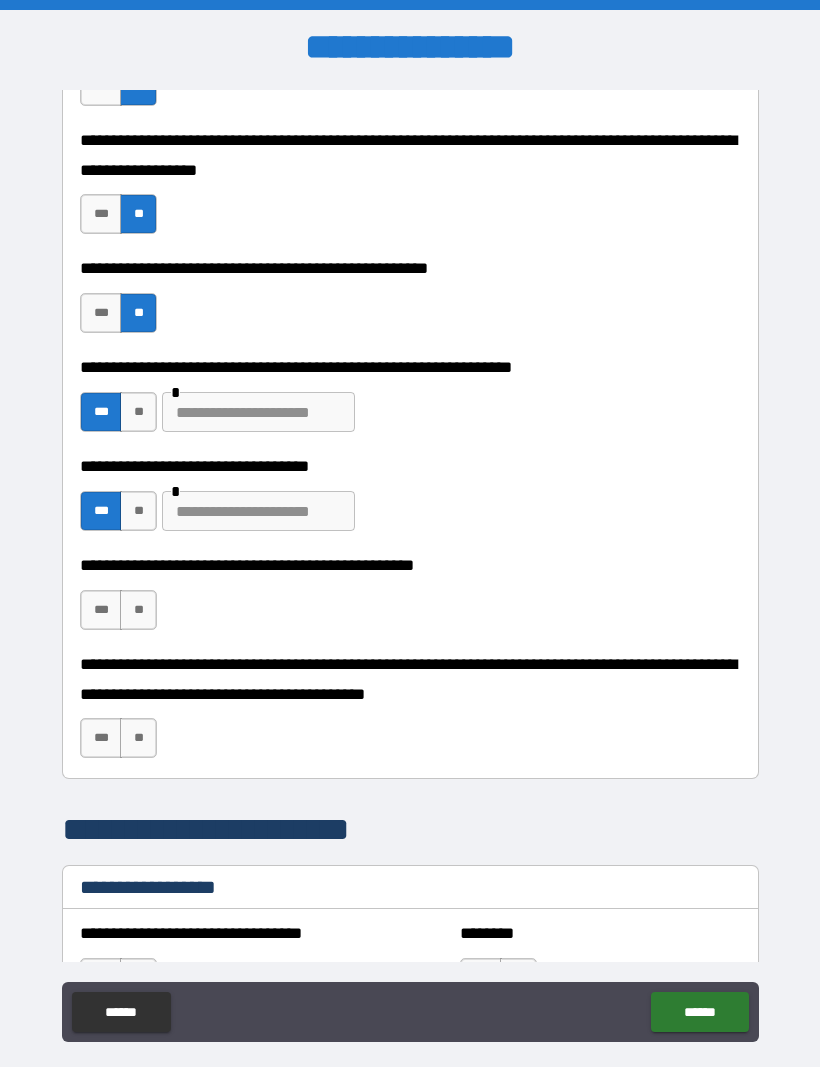click on "**" at bounding box center (138, 610) 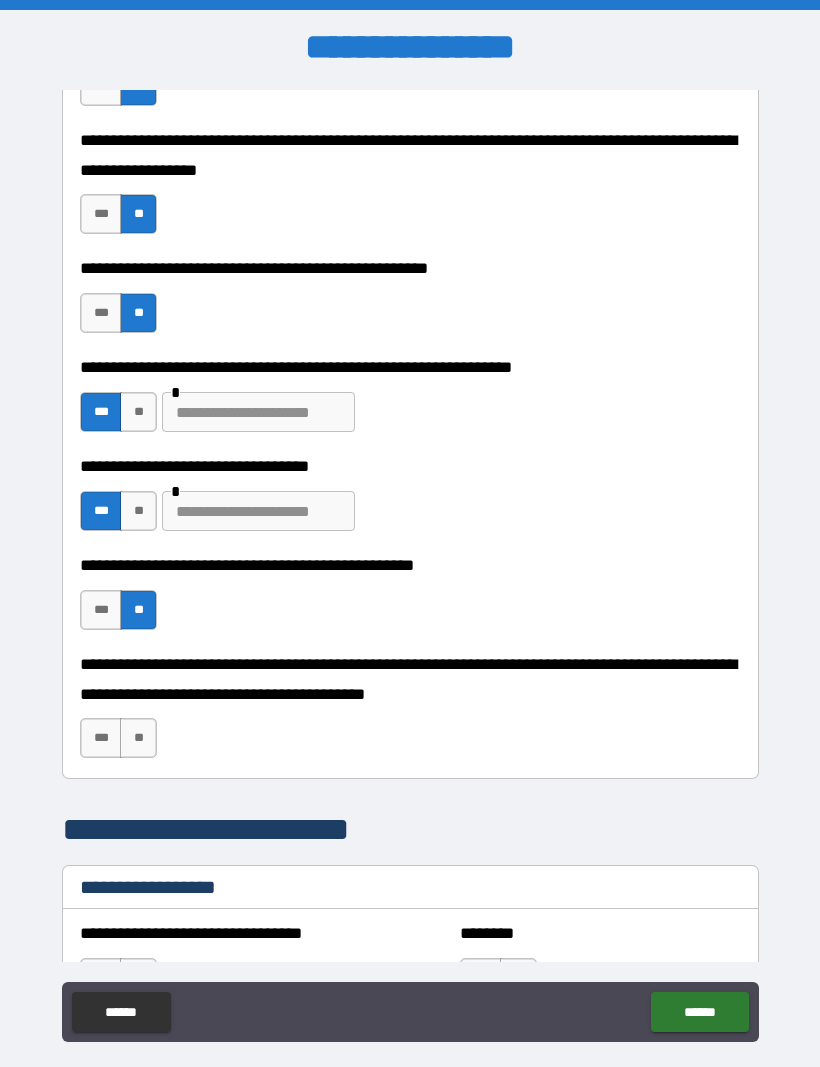 click on "**" at bounding box center (138, 738) 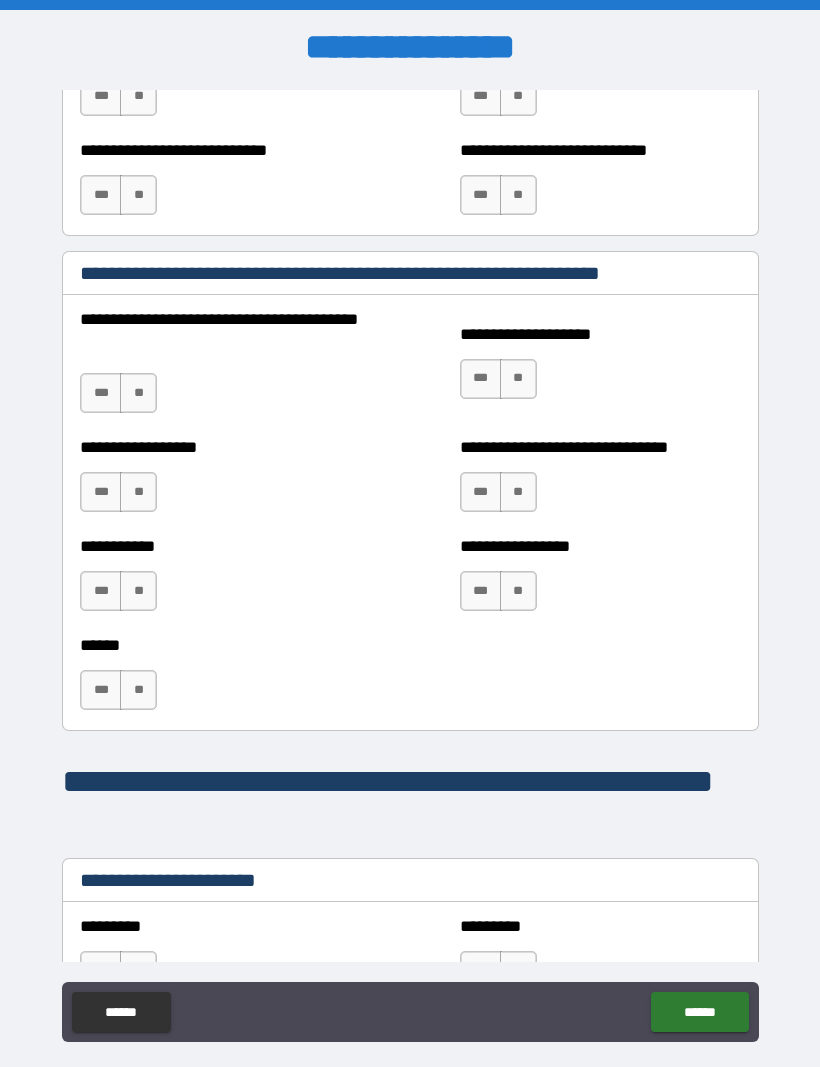 scroll, scrollTop: 1846, scrollLeft: 0, axis: vertical 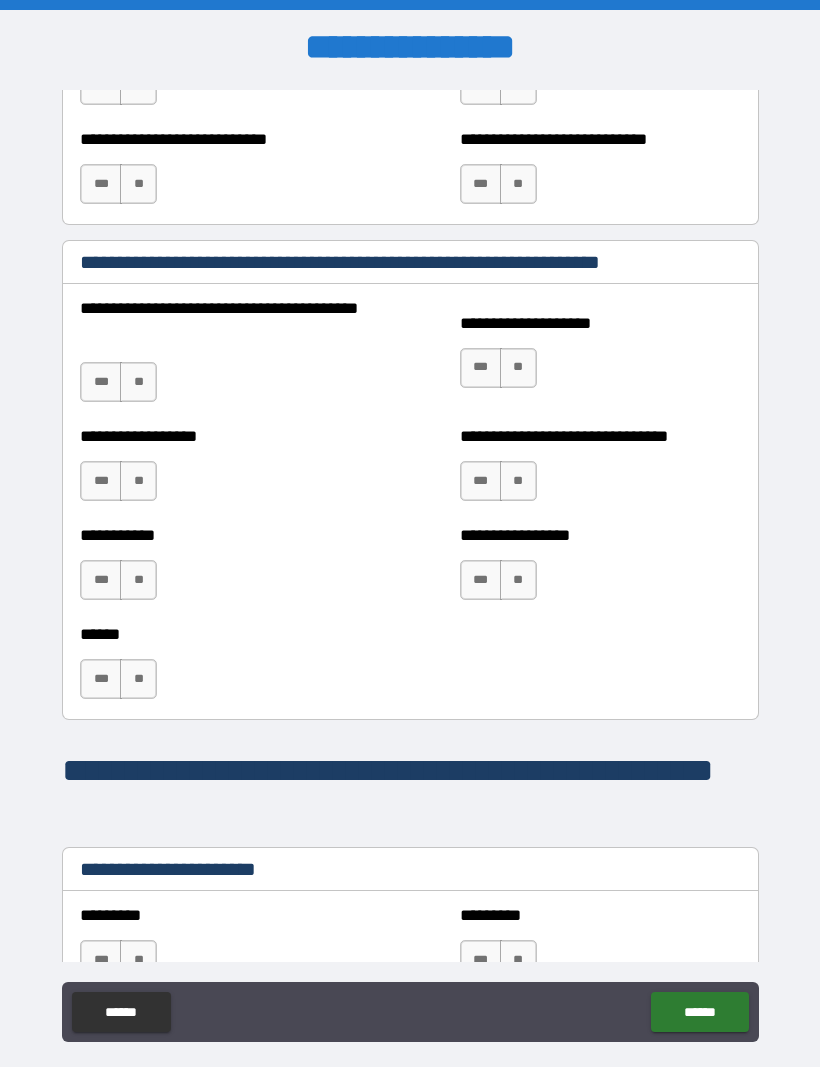 click on "**" at bounding box center [138, 382] 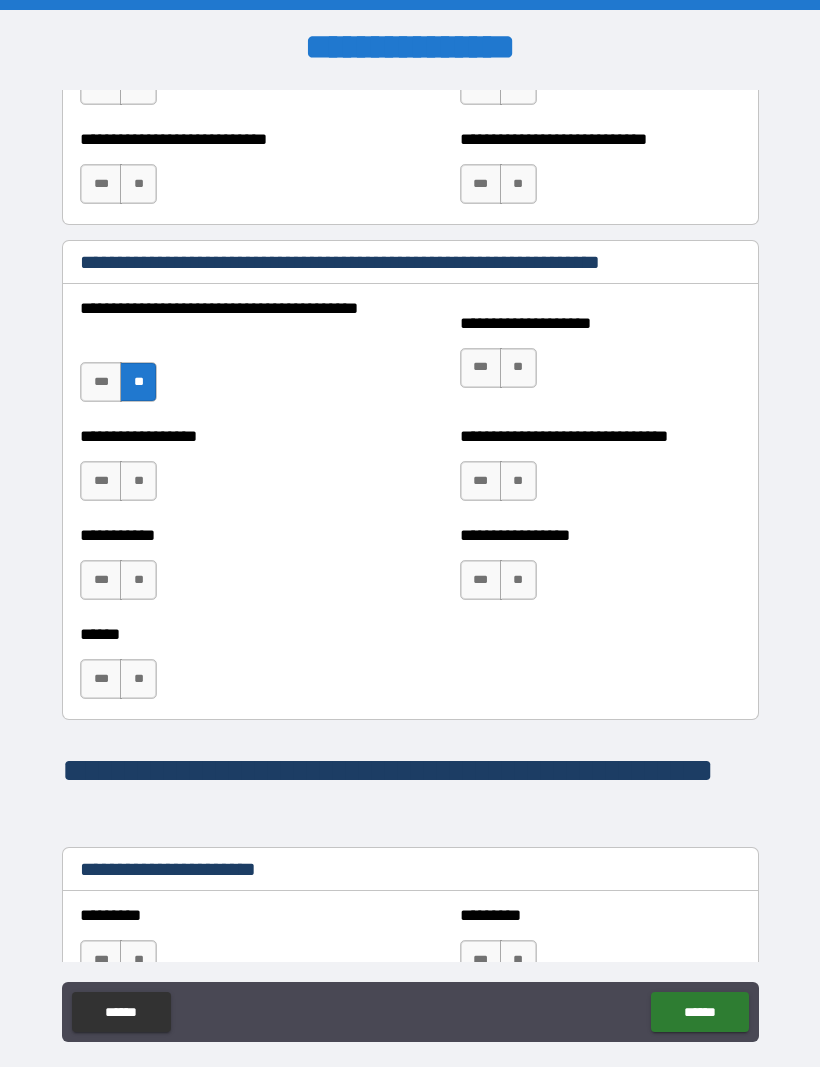 click on "**" at bounding box center (518, 368) 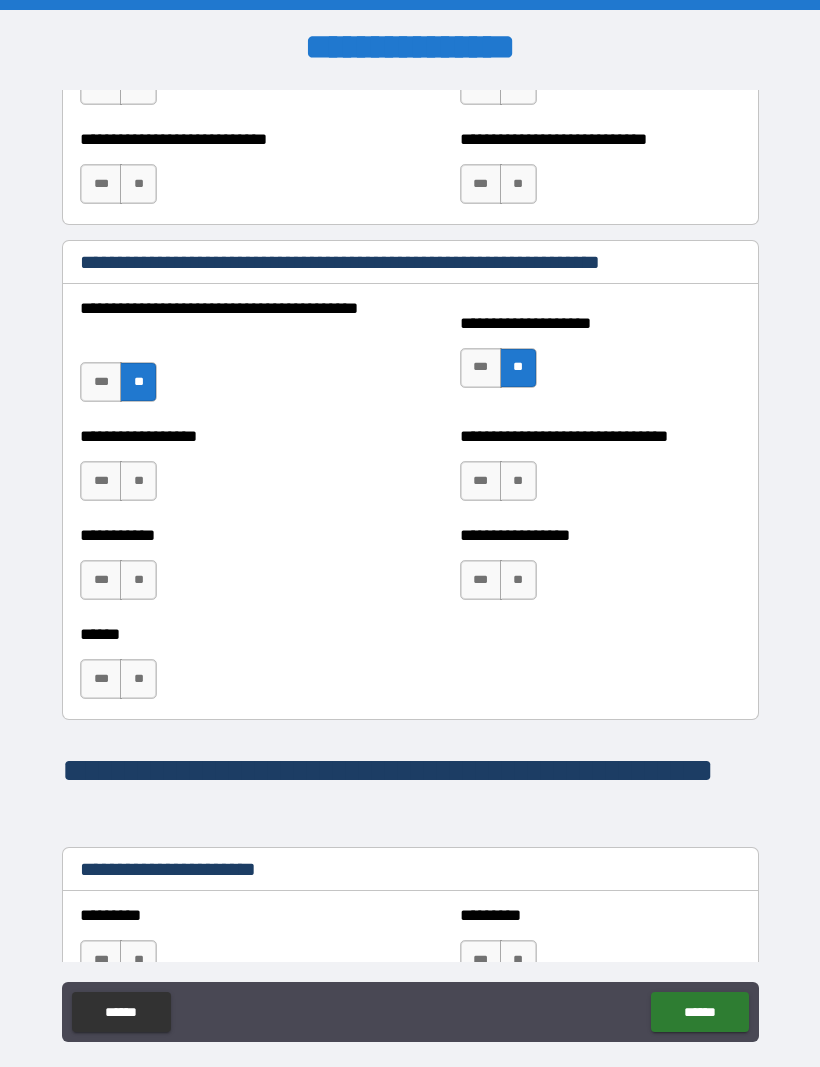 click on "**" at bounding box center [138, 481] 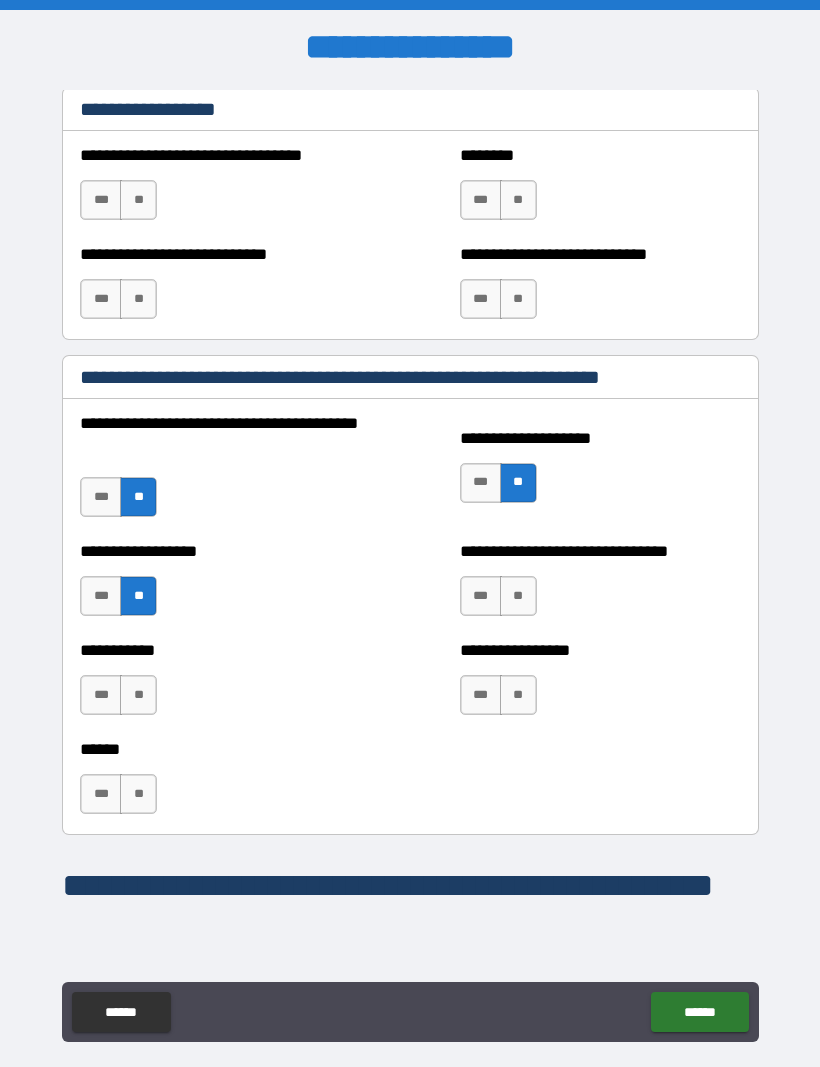 scroll, scrollTop: 1730, scrollLeft: 0, axis: vertical 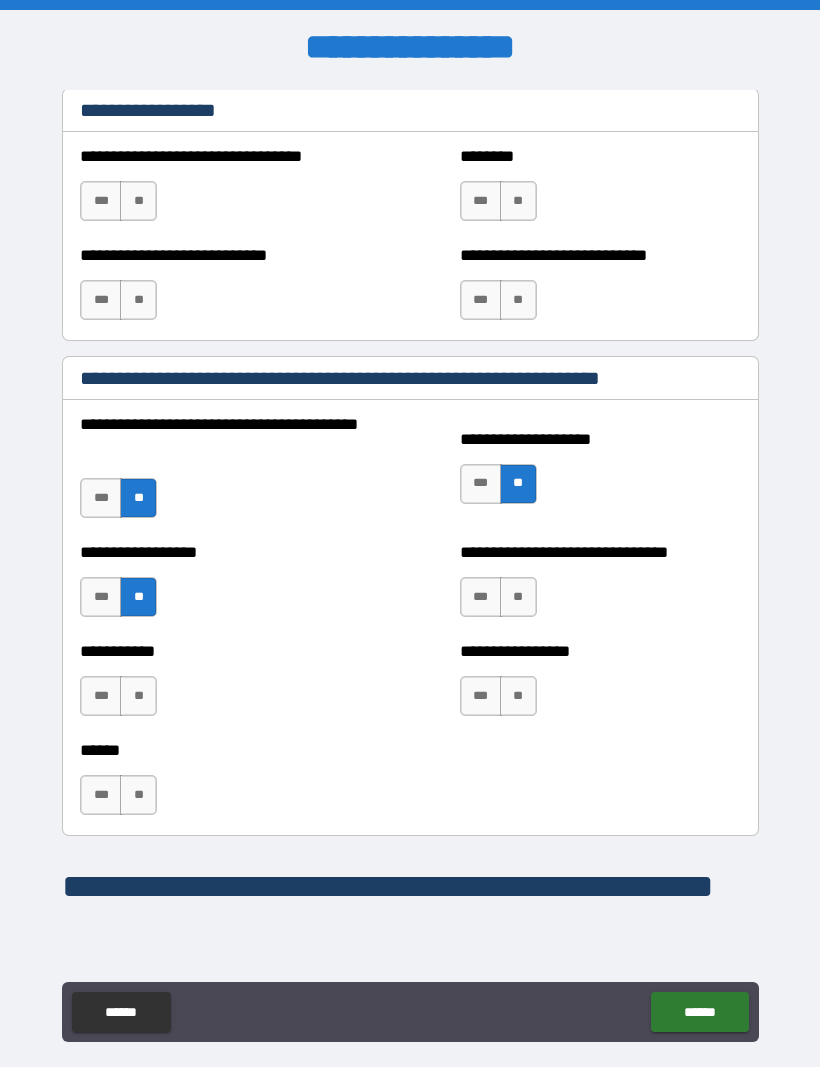 click on "**" at bounding box center [138, 696] 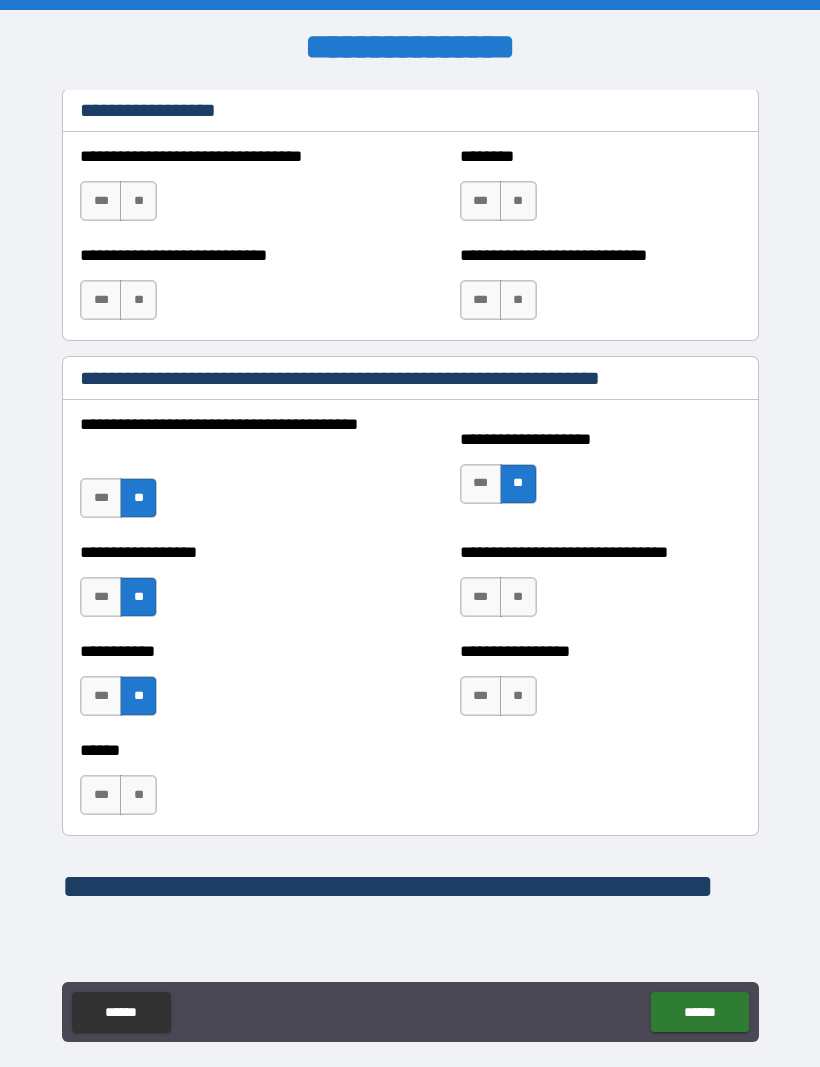 click on "**" at bounding box center (138, 795) 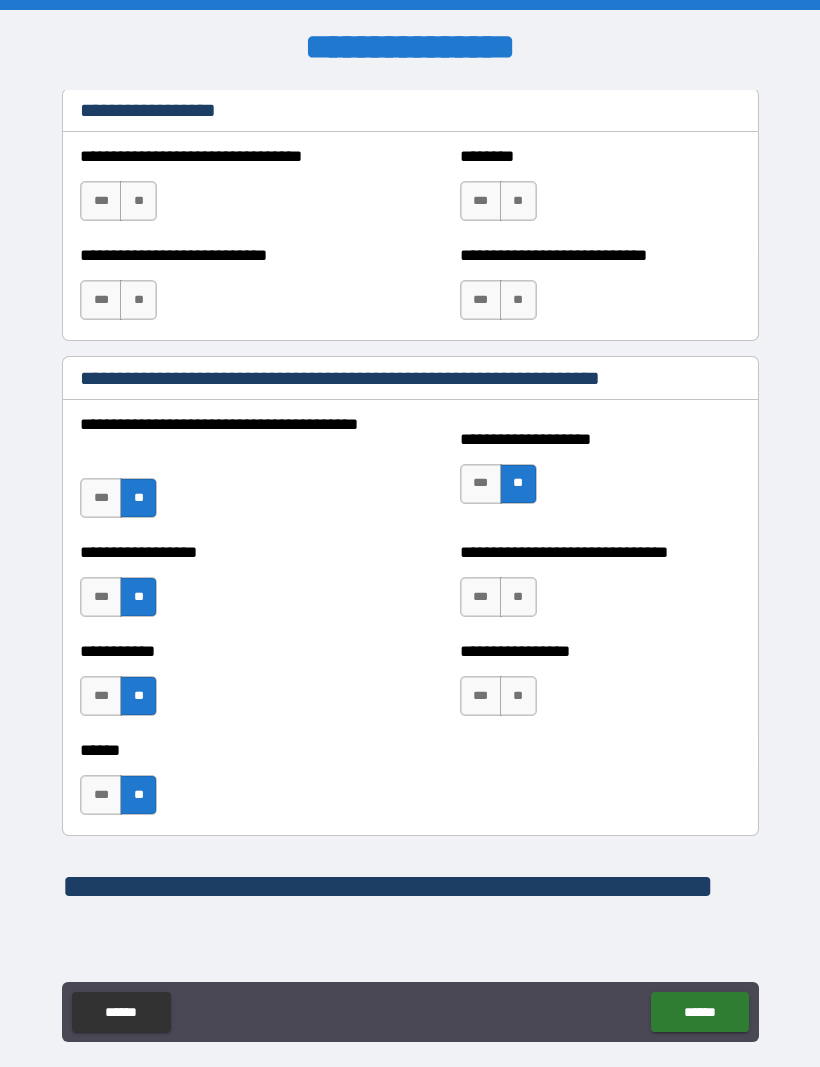 click on "**" at bounding box center (518, 696) 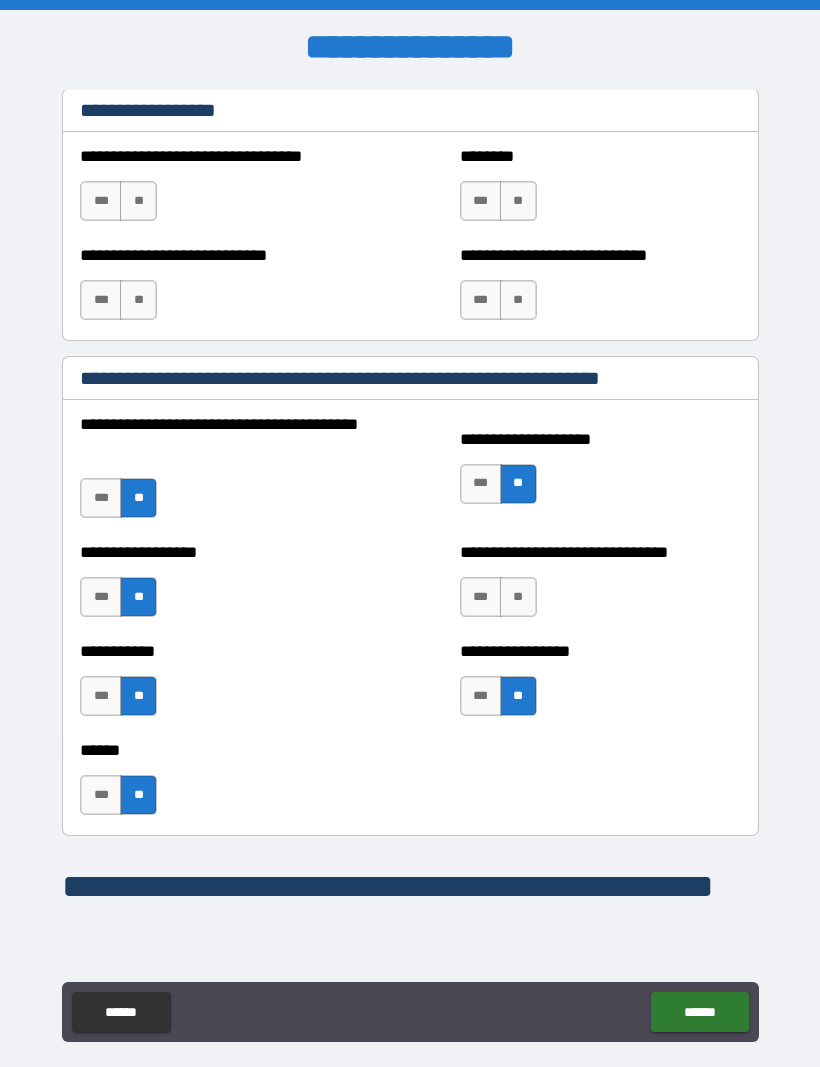 click on "**" at bounding box center (518, 597) 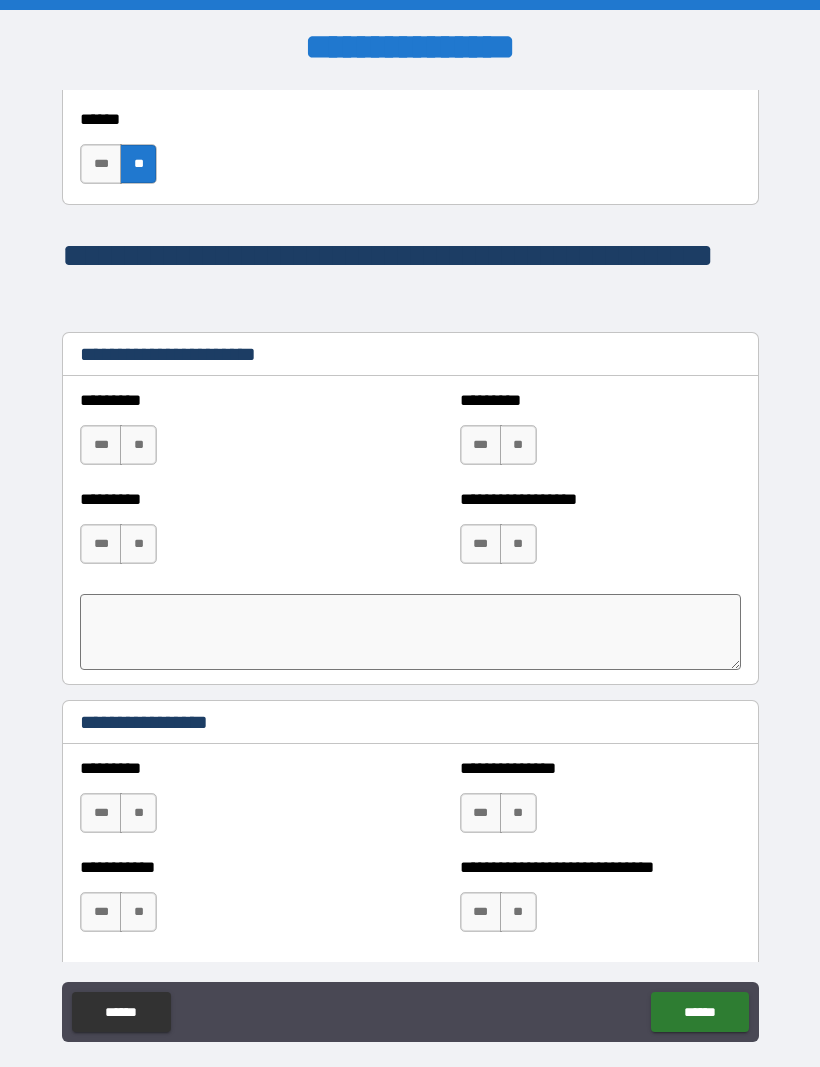 scroll, scrollTop: 2362, scrollLeft: 0, axis: vertical 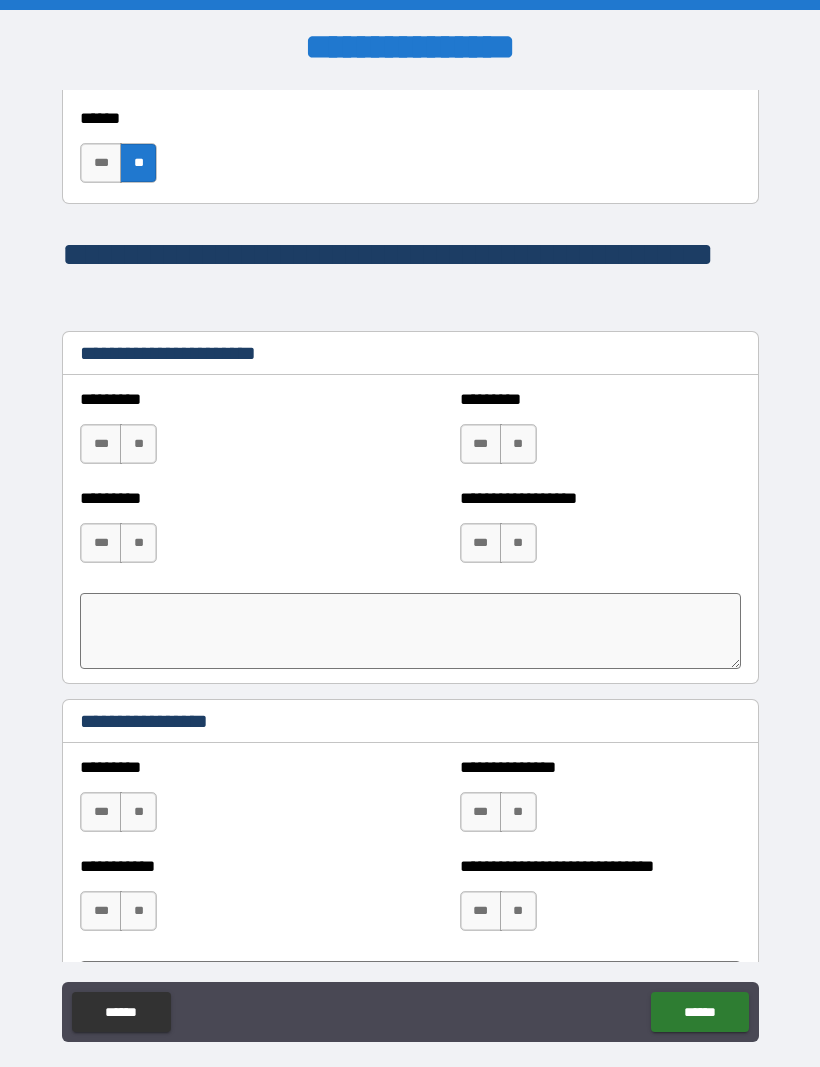 click on "**" at bounding box center (138, 444) 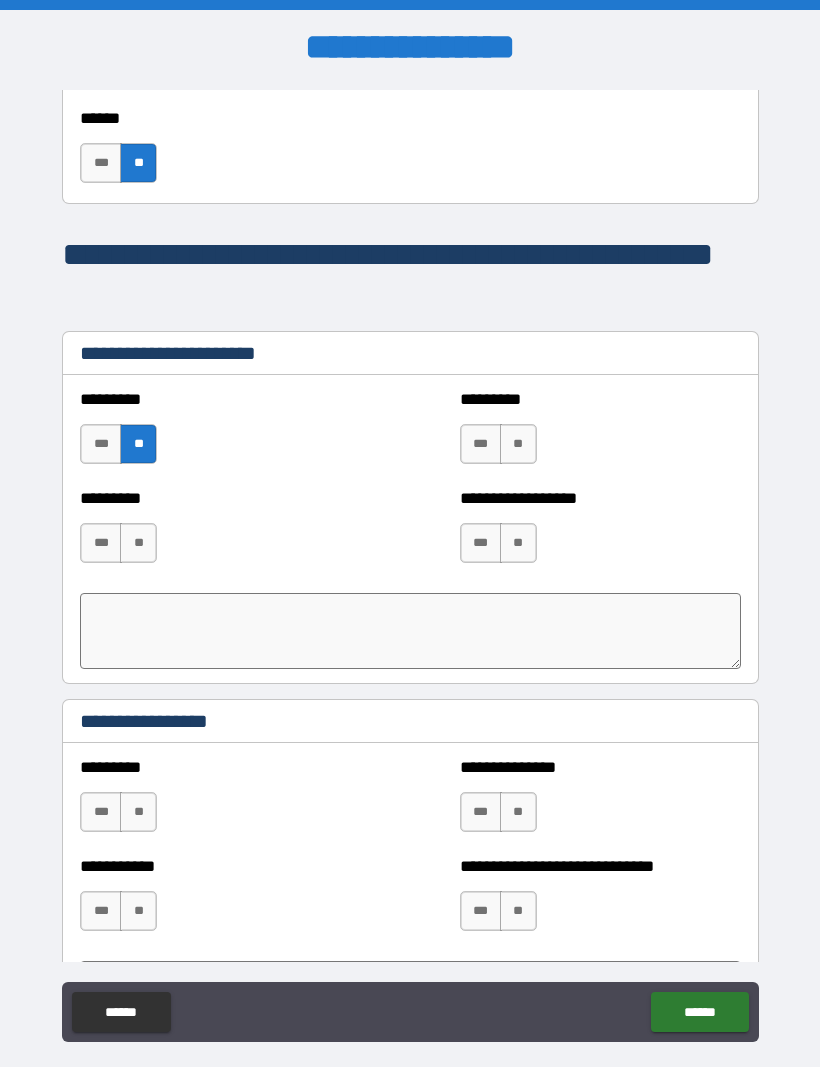 click on "***" at bounding box center [481, 444] 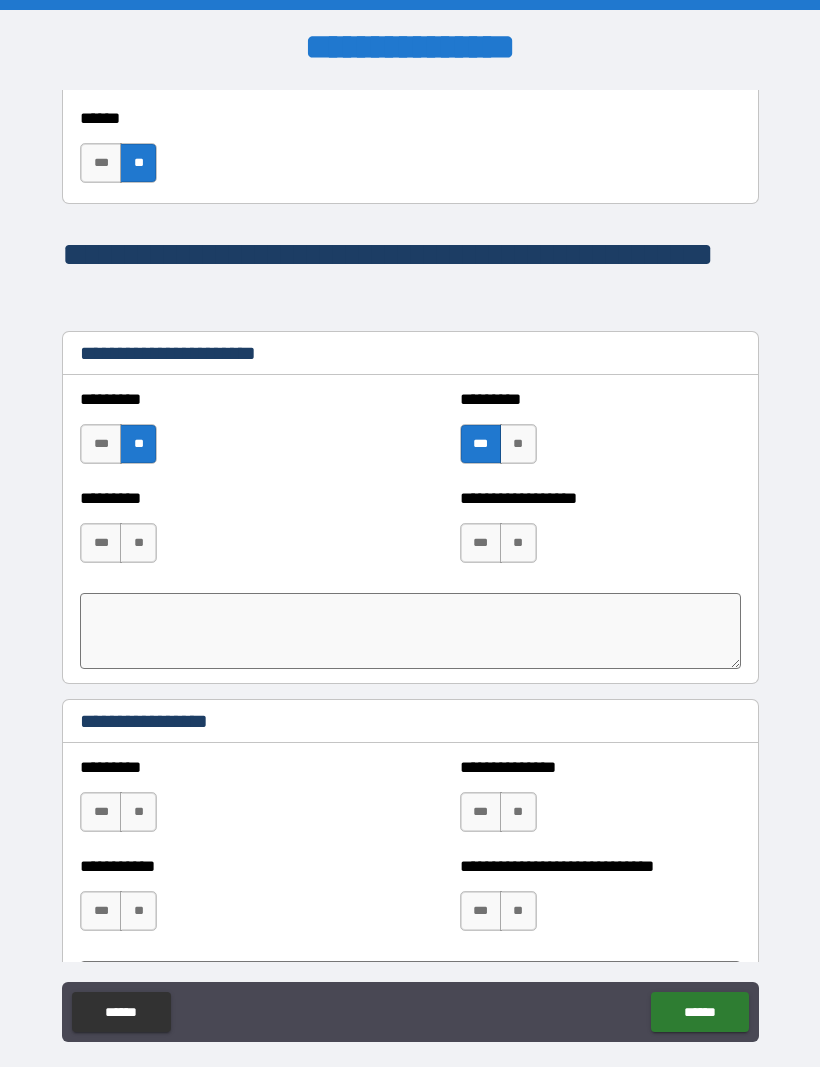 click on "**" at bounding box center [518, 543] 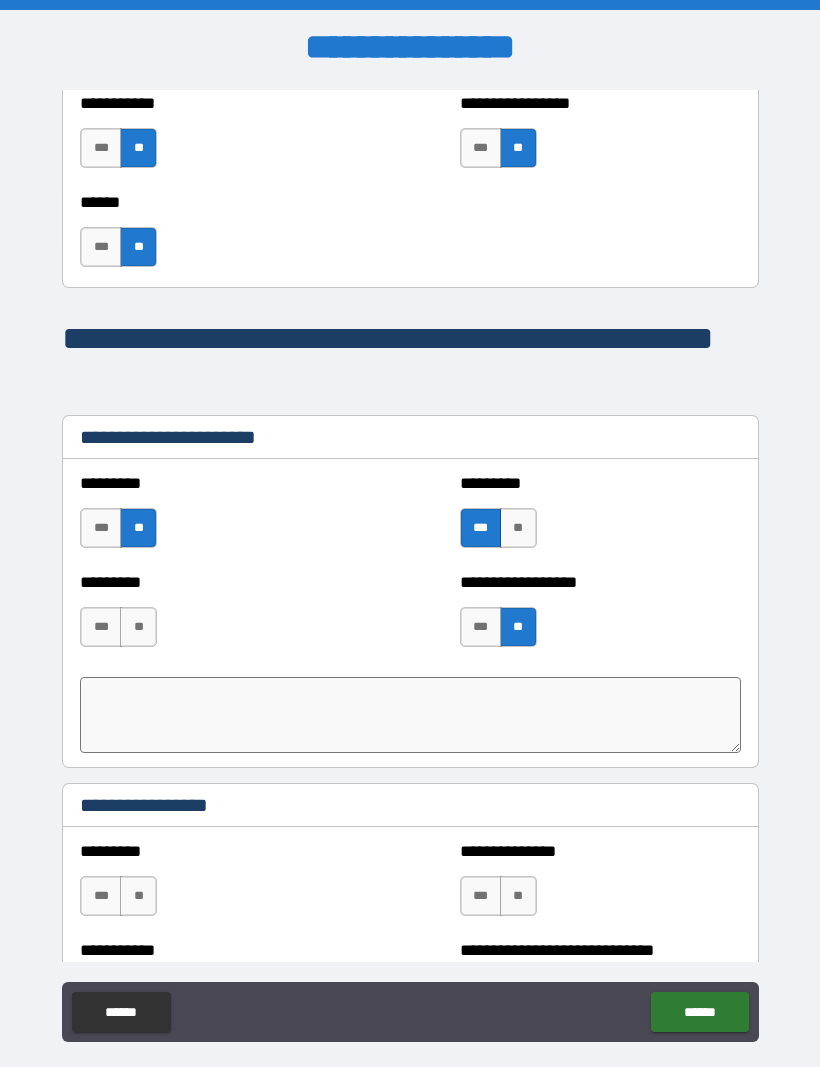 scroll, scrollTop: 2277, scrollLeft: 0, axis: vertical 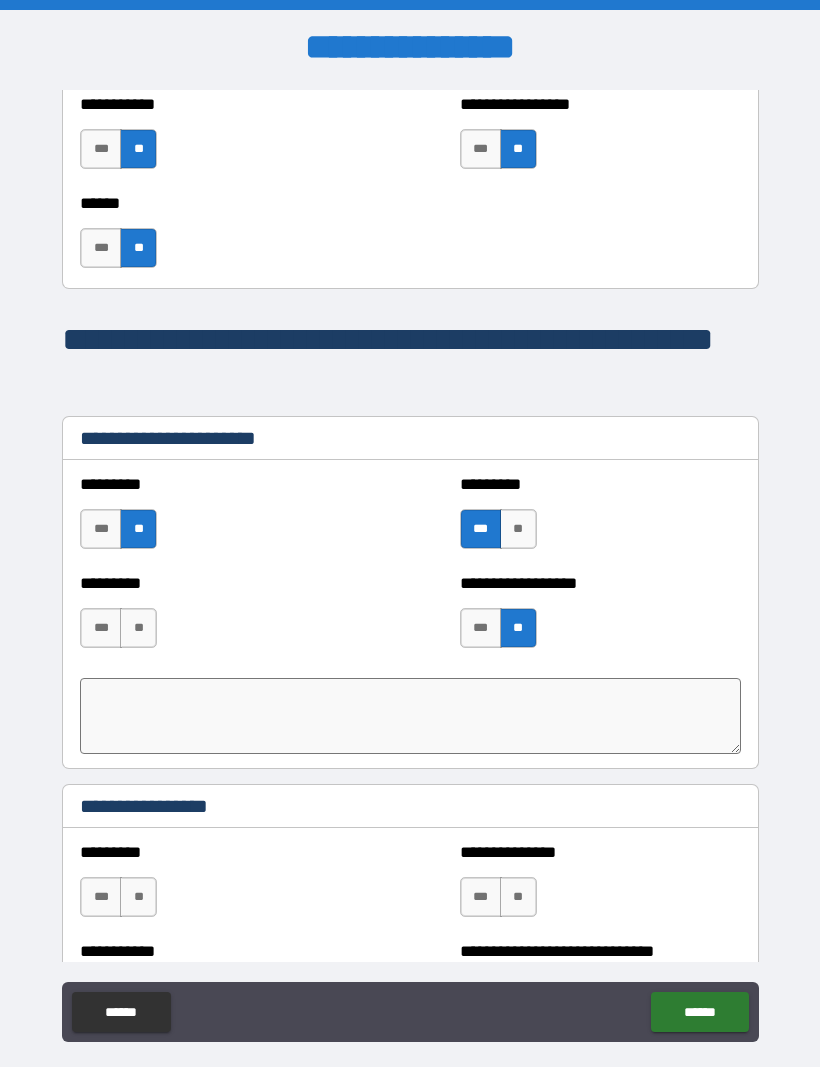 click on "**" at bounding box center (138, 628) 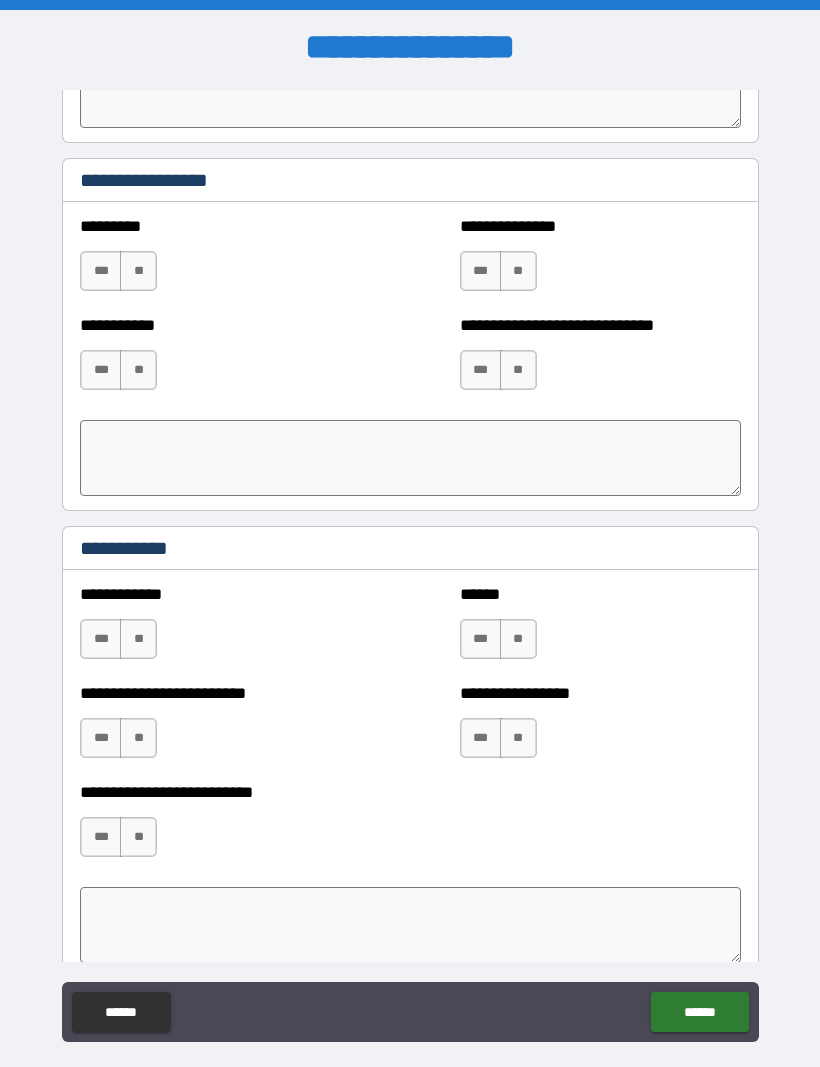 scroll, scrollTop: 2904, scrollLeft: 0, axis: vertical 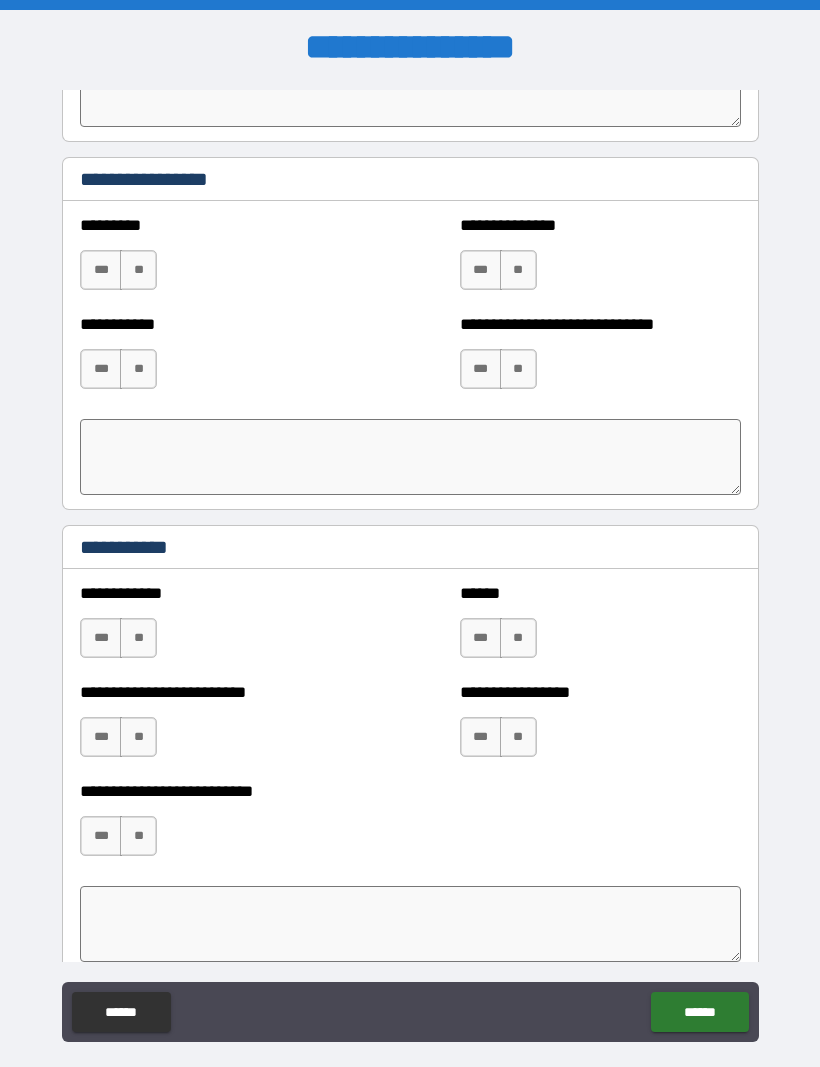 click on "**" at bounding box center [138, 270] 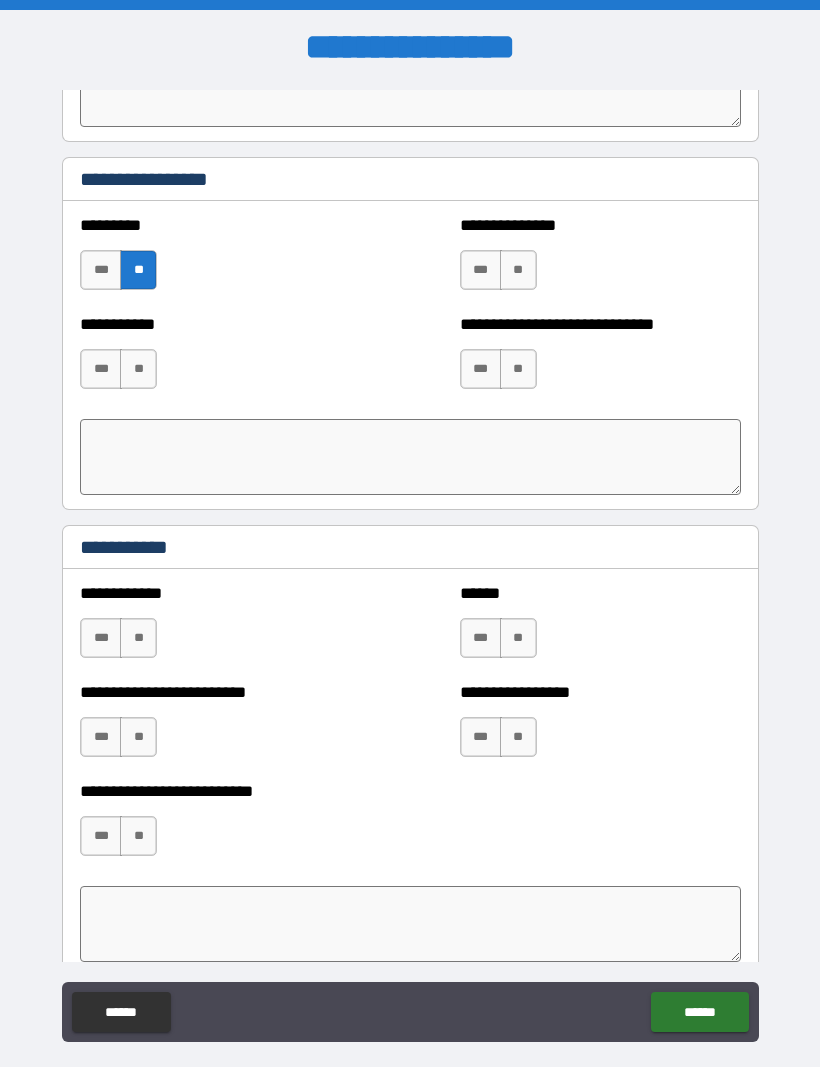 click on "**" at bounding box center (138, 270) 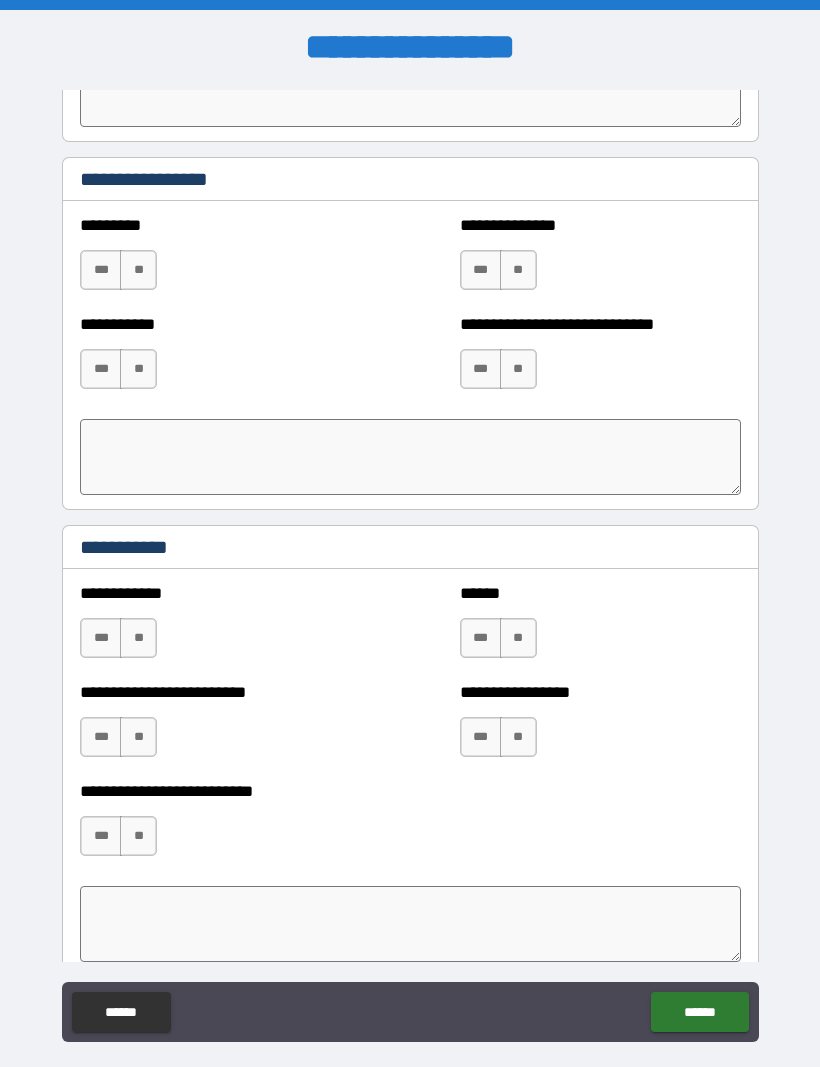 click on "**" at bounding box center (138, 369) 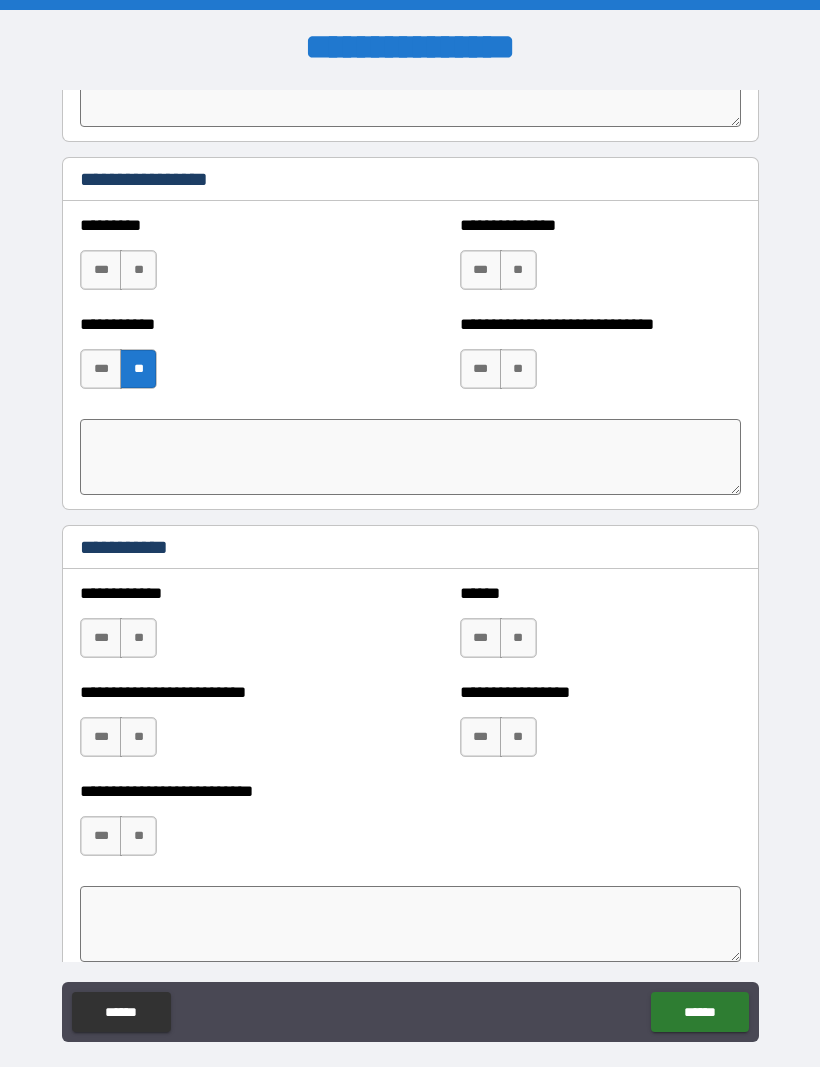 click on "**" at bounding box center (138, 270) 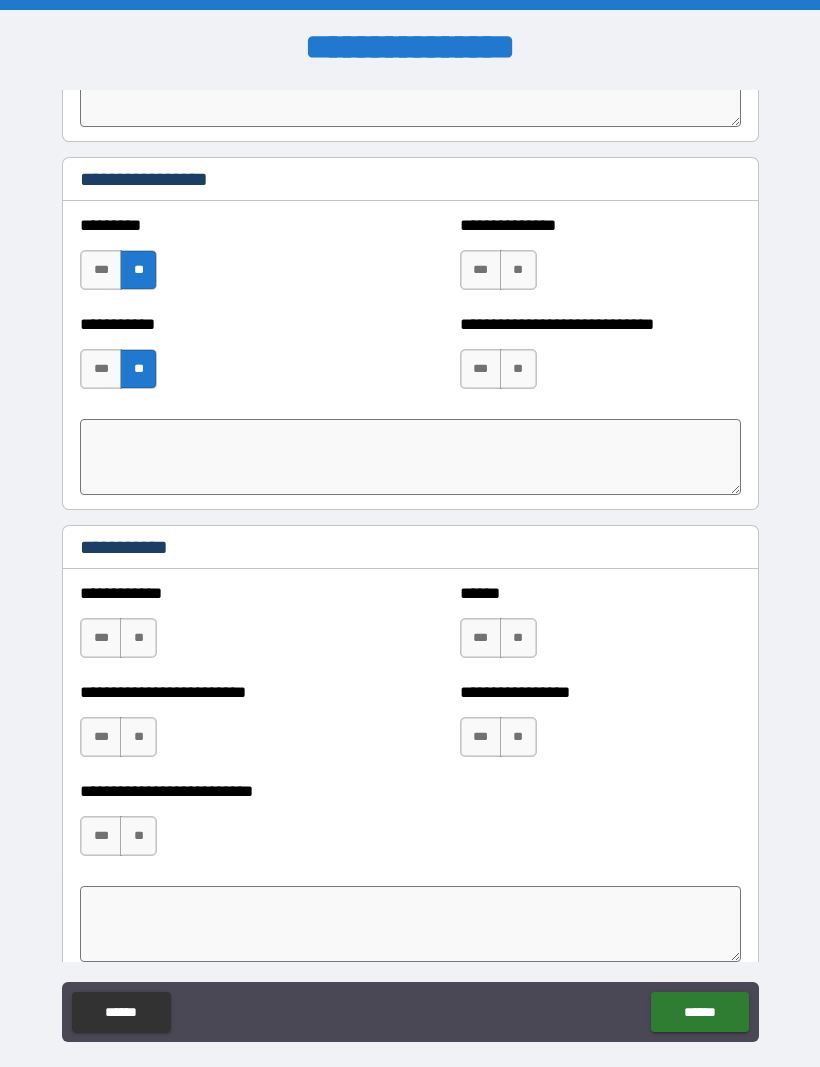 click on "**" at bounding box center (518, 270) 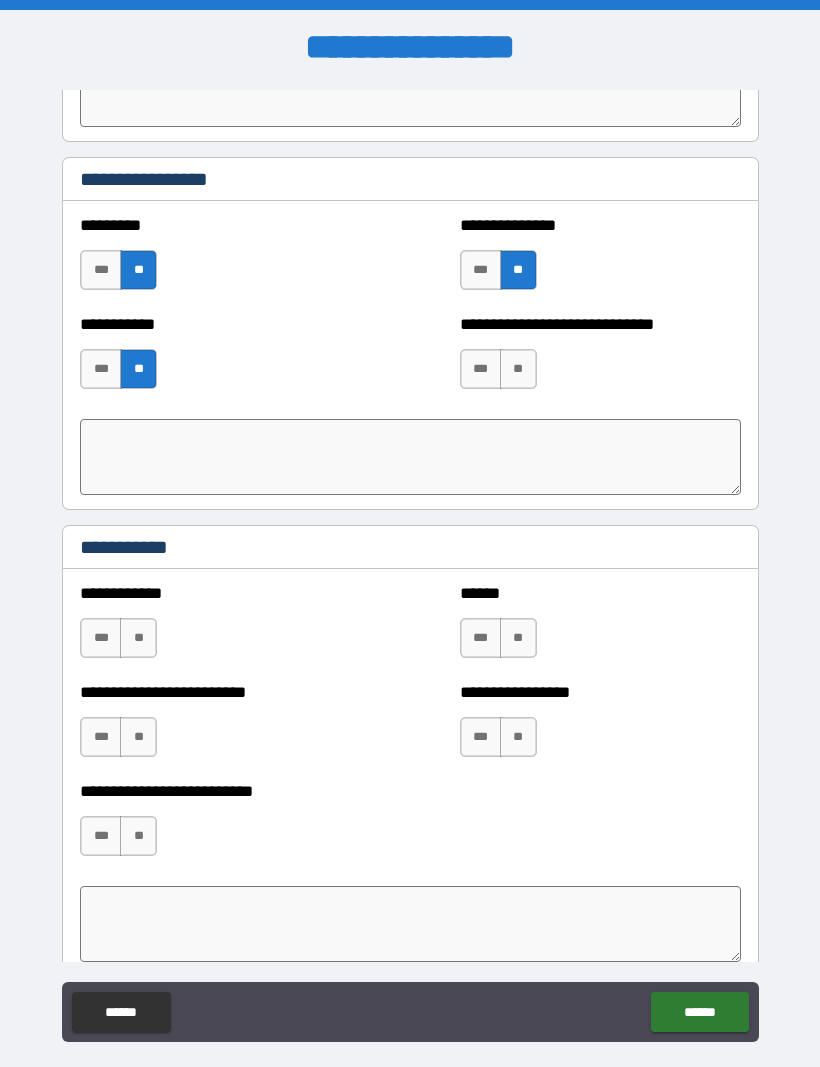 click on "**" at bounding box center (518, 369) 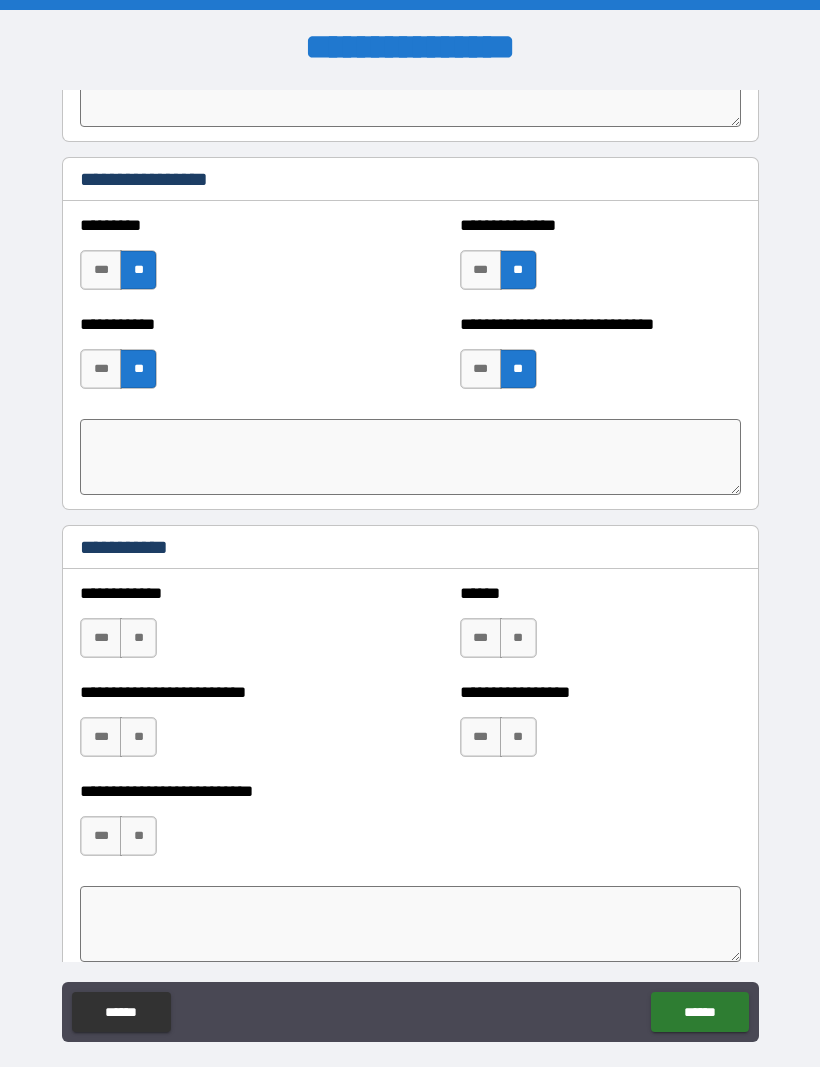 click on "**" at bounding box center (138, 737) 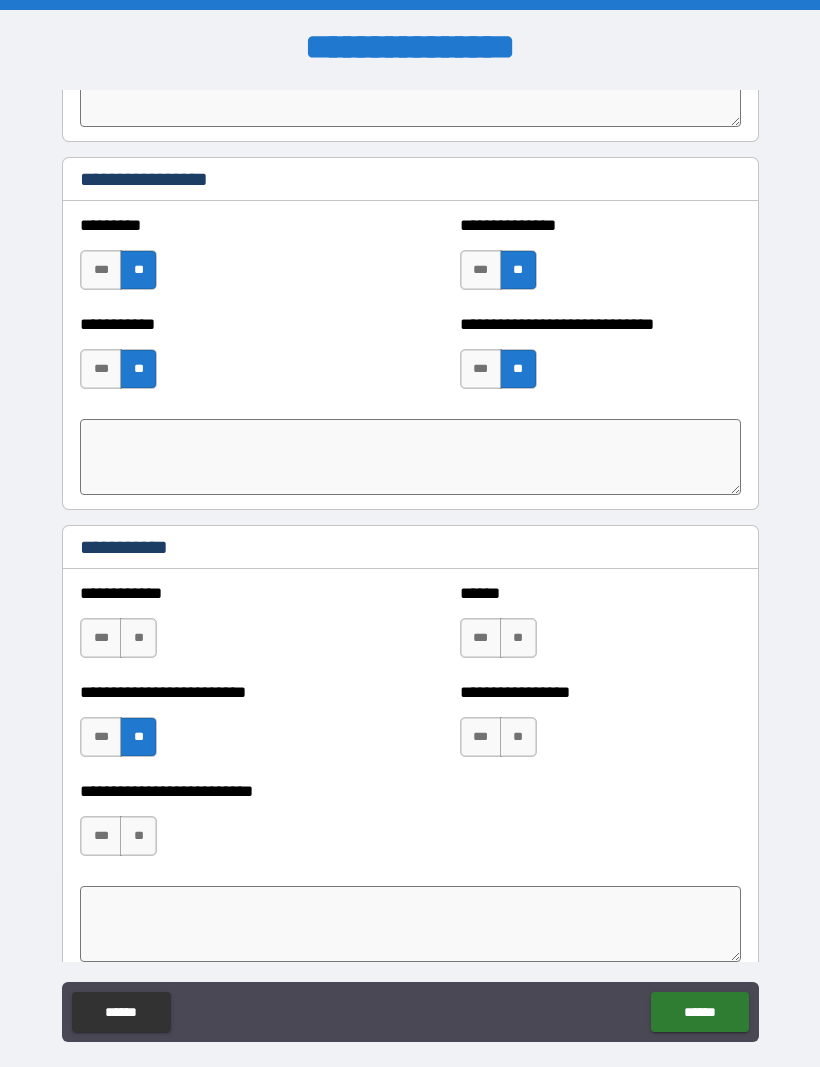 click on "**" at bounding box center (138, 836) 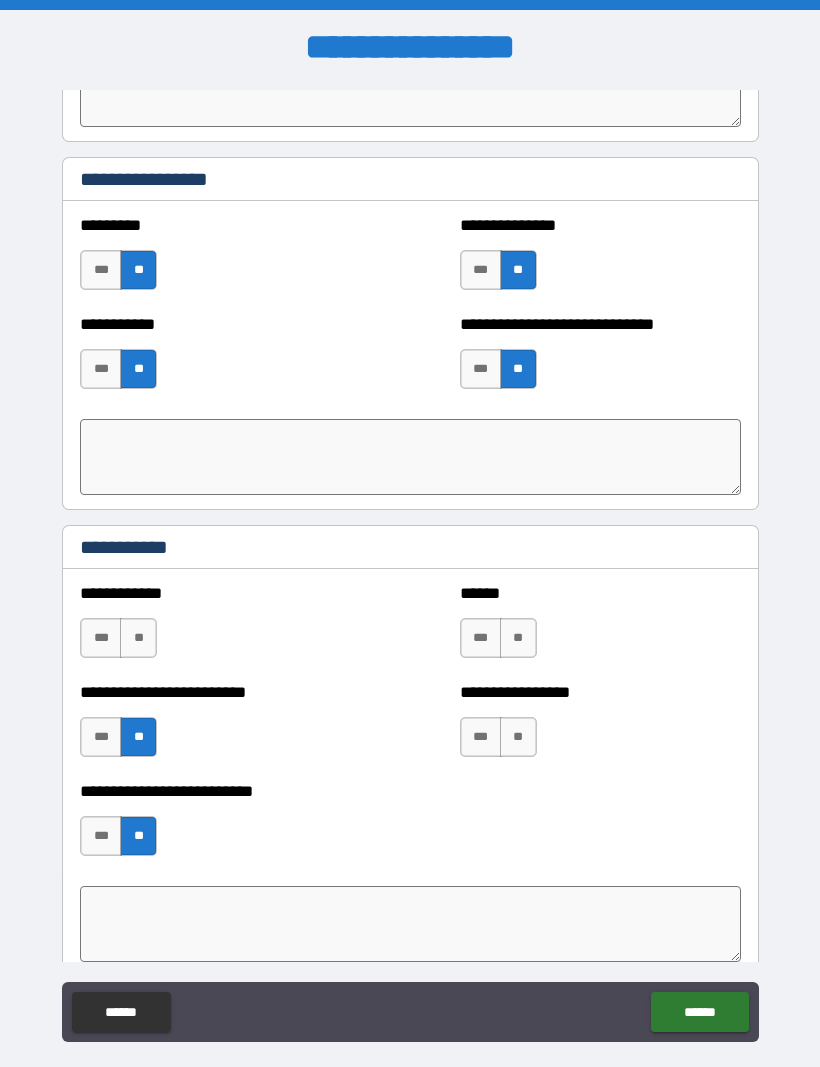 click on "**" at bounding box center (138, 638) 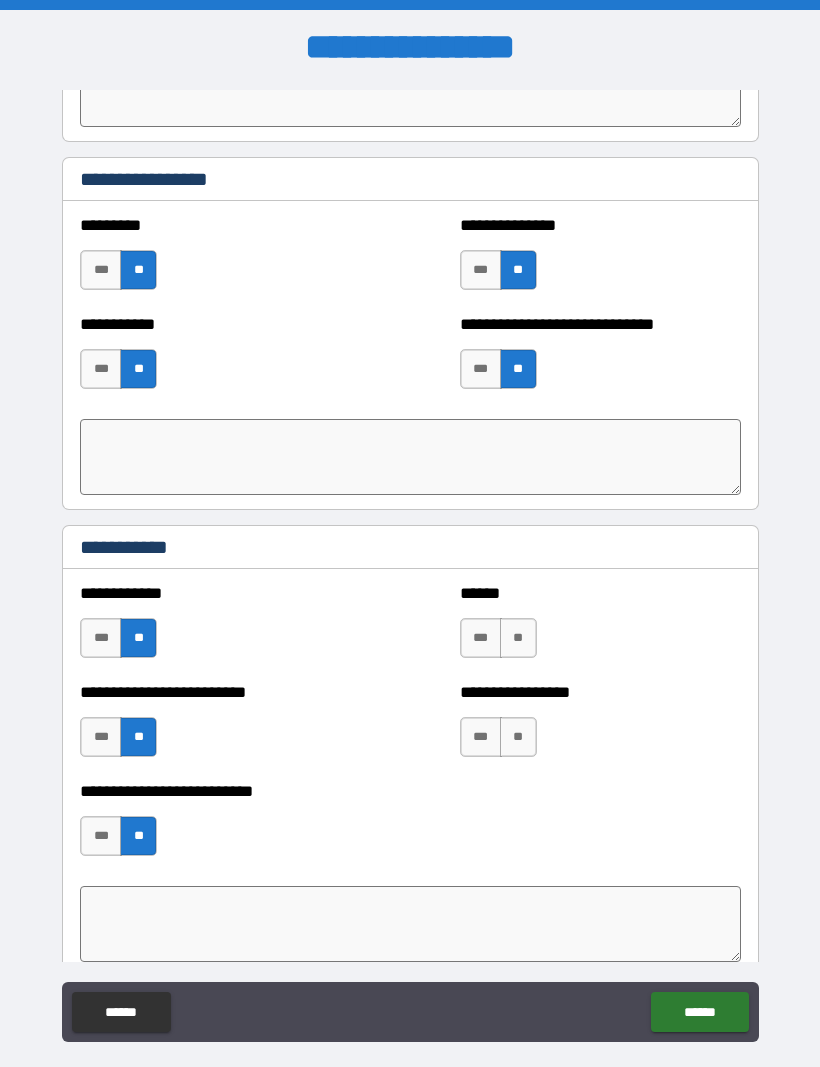 click on "**" at bounding box center (518, 638) 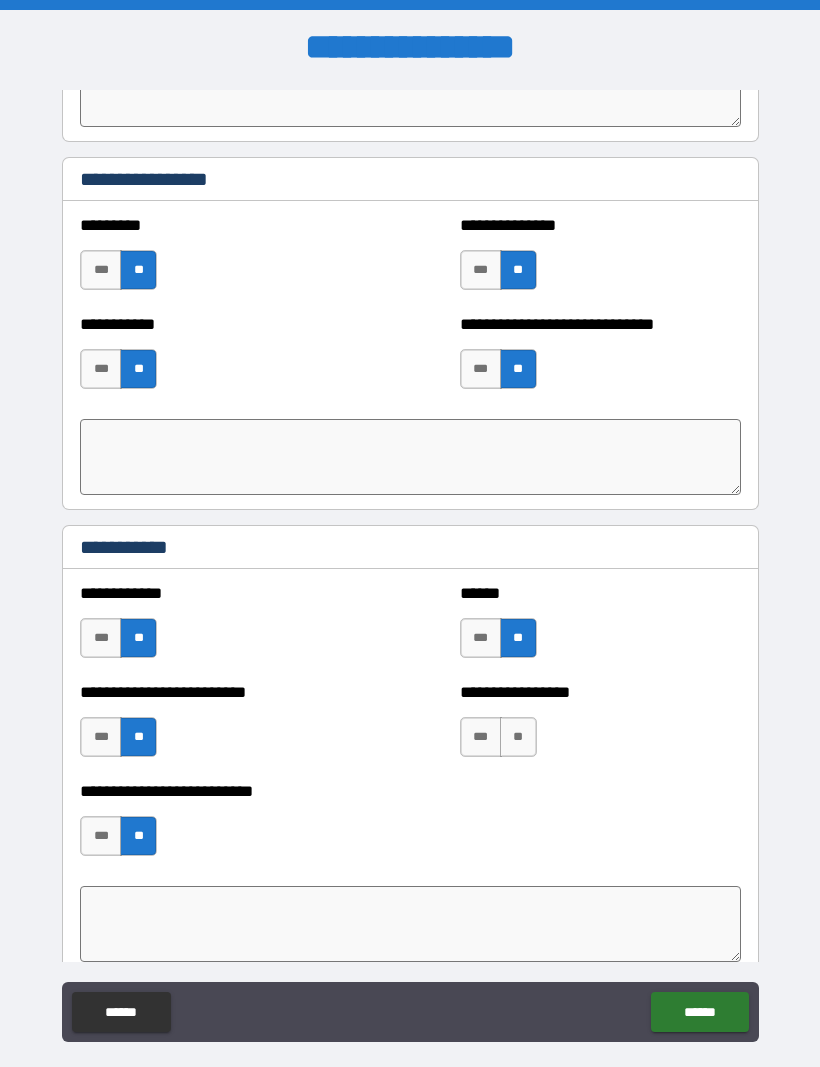 click on "**" at bounding box center (518, 737) 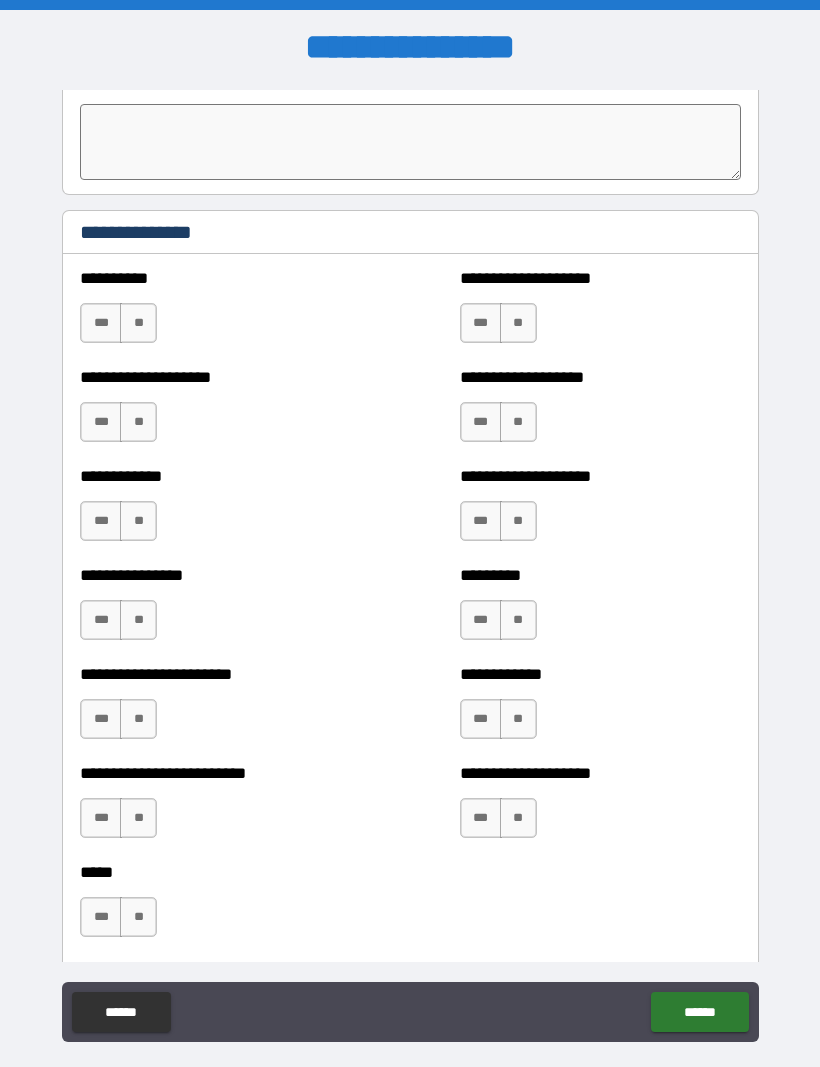scroll, scrollTop: 3689, scrollLeft: 0, axis: vertical 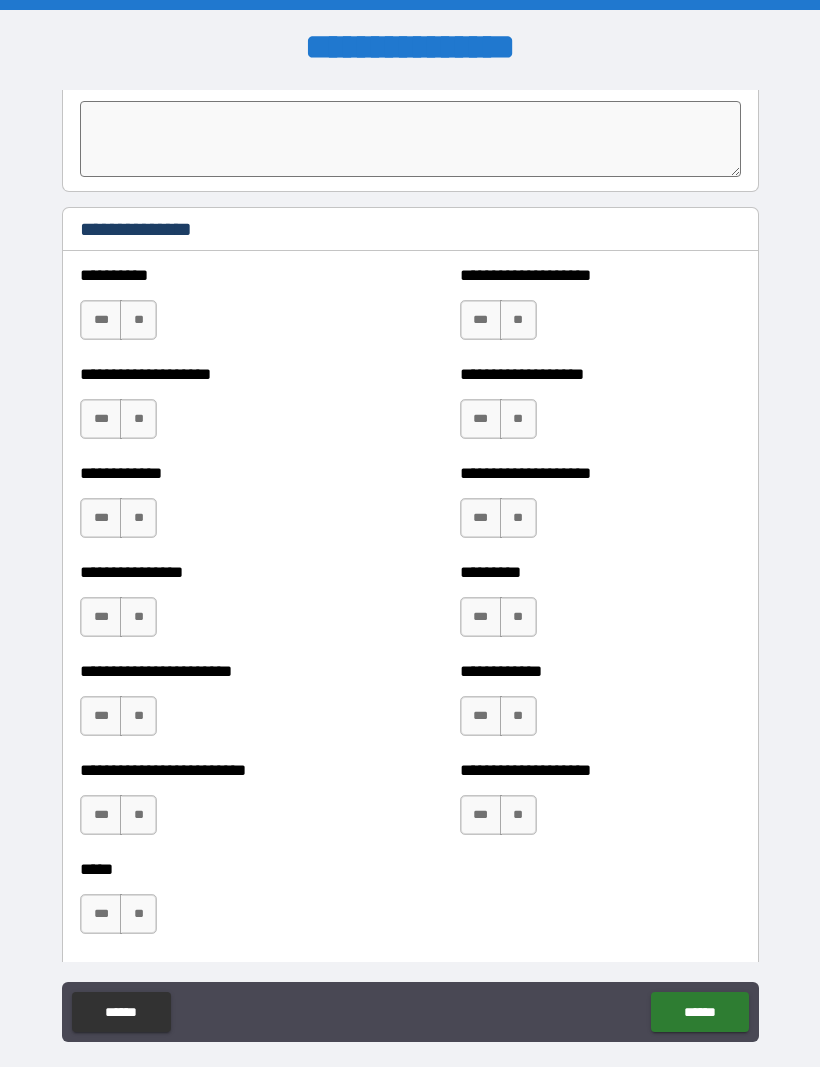 click on "**" at bounding box center [138, 320] 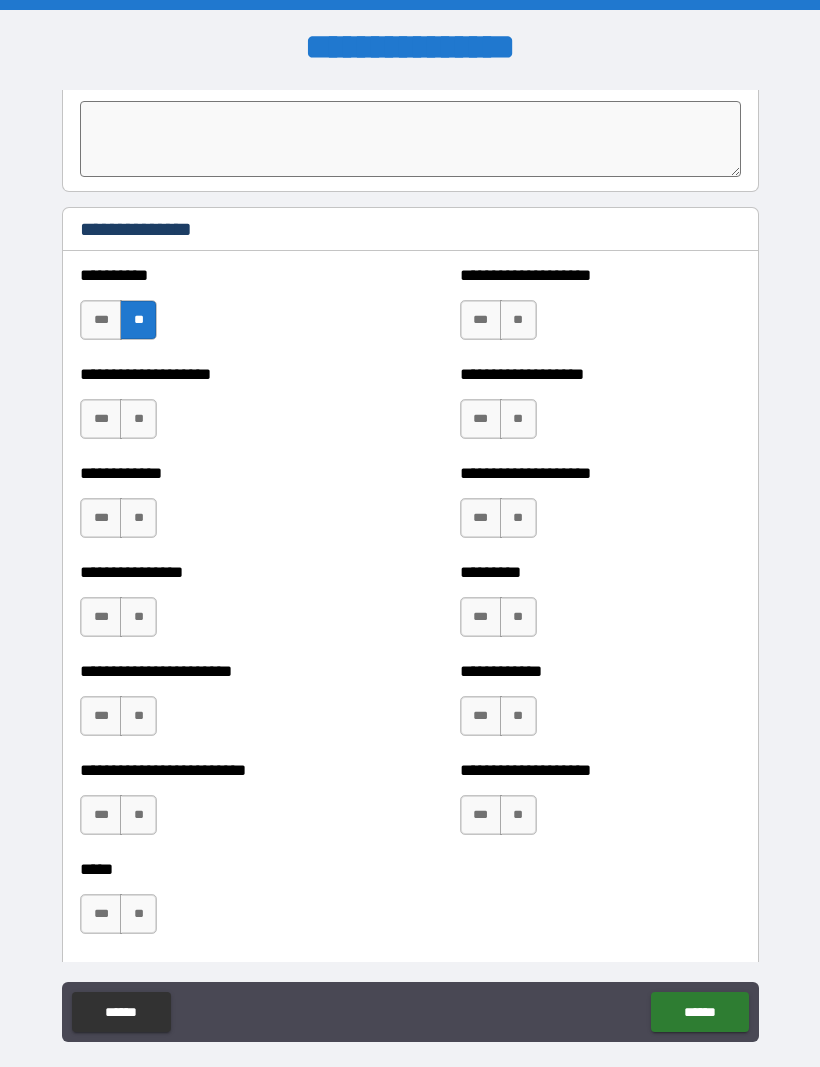 click on "***" at bounding box center (101, 419) 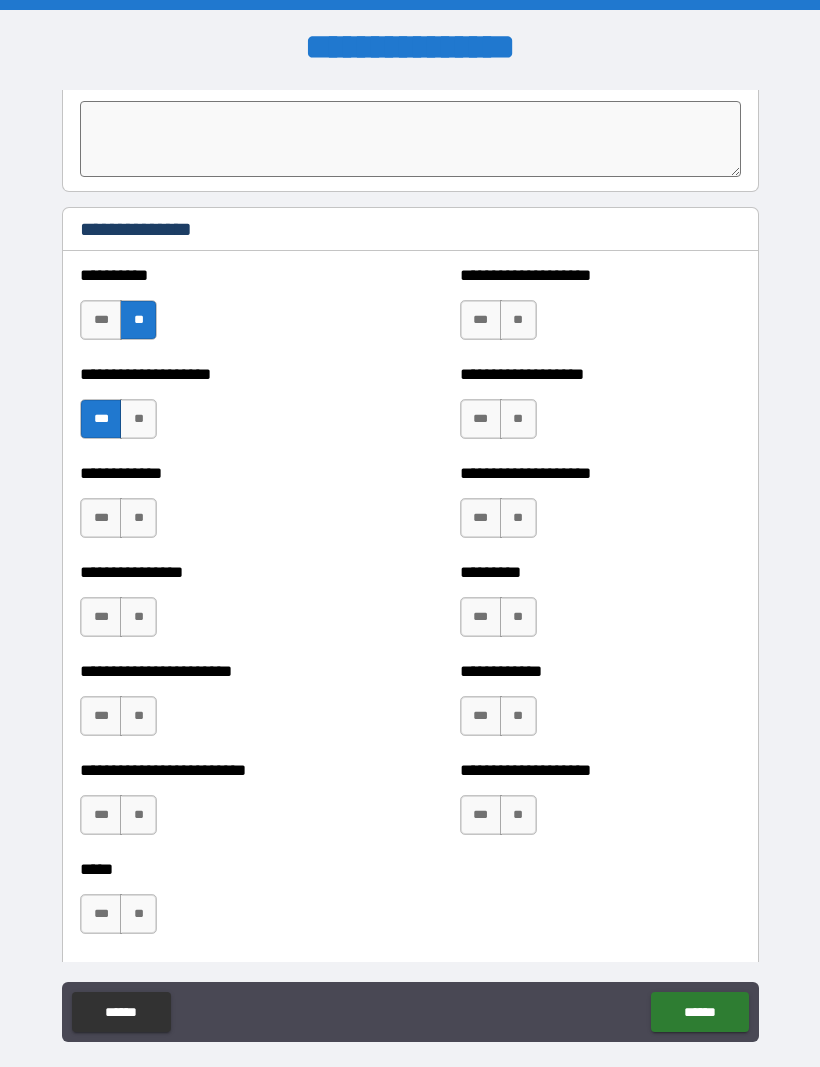 click on "**" at bounding box center (138, 518) 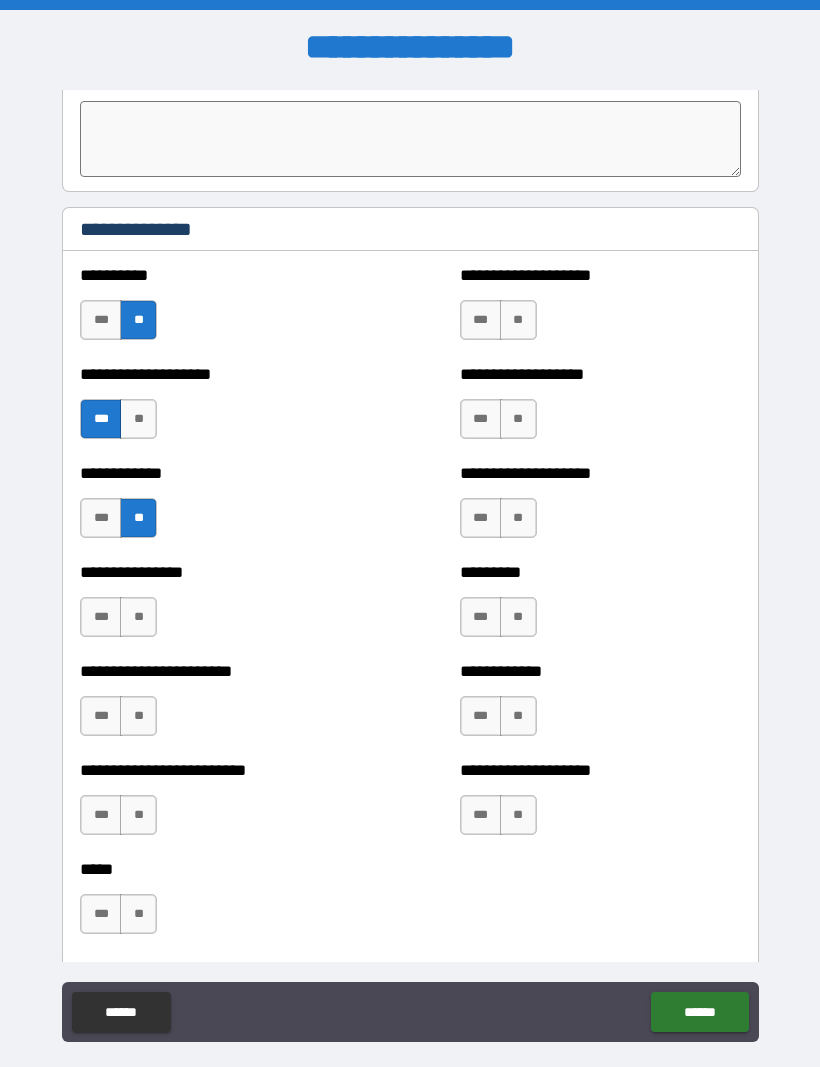 click on "**" at bounding box center (138, 617) 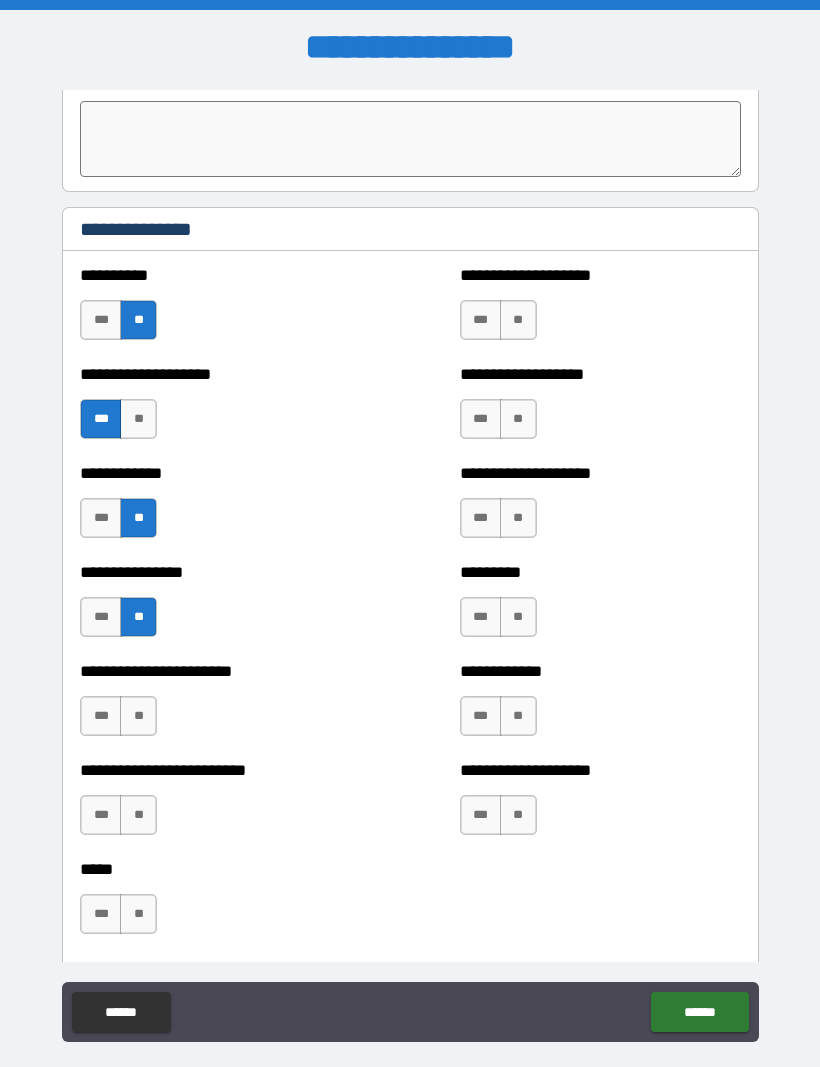 click on "**" at bounding box center (138, 716) 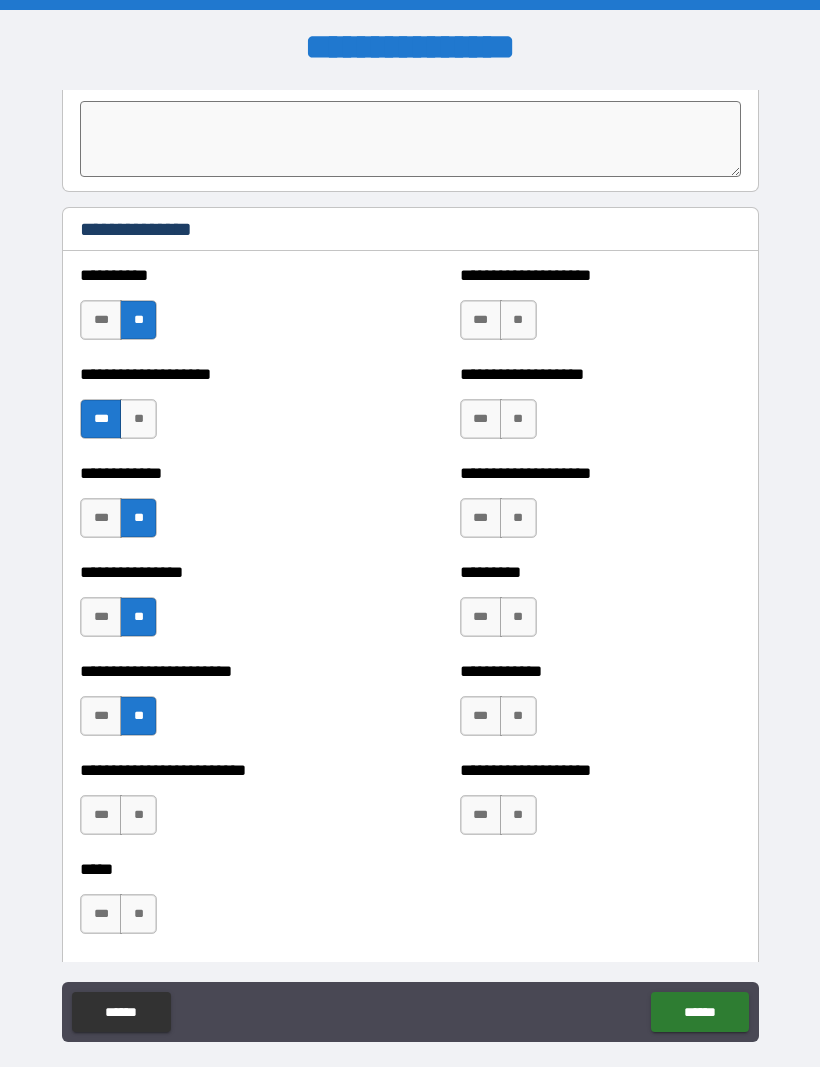 click on "**" at bounding box center (138, 815) 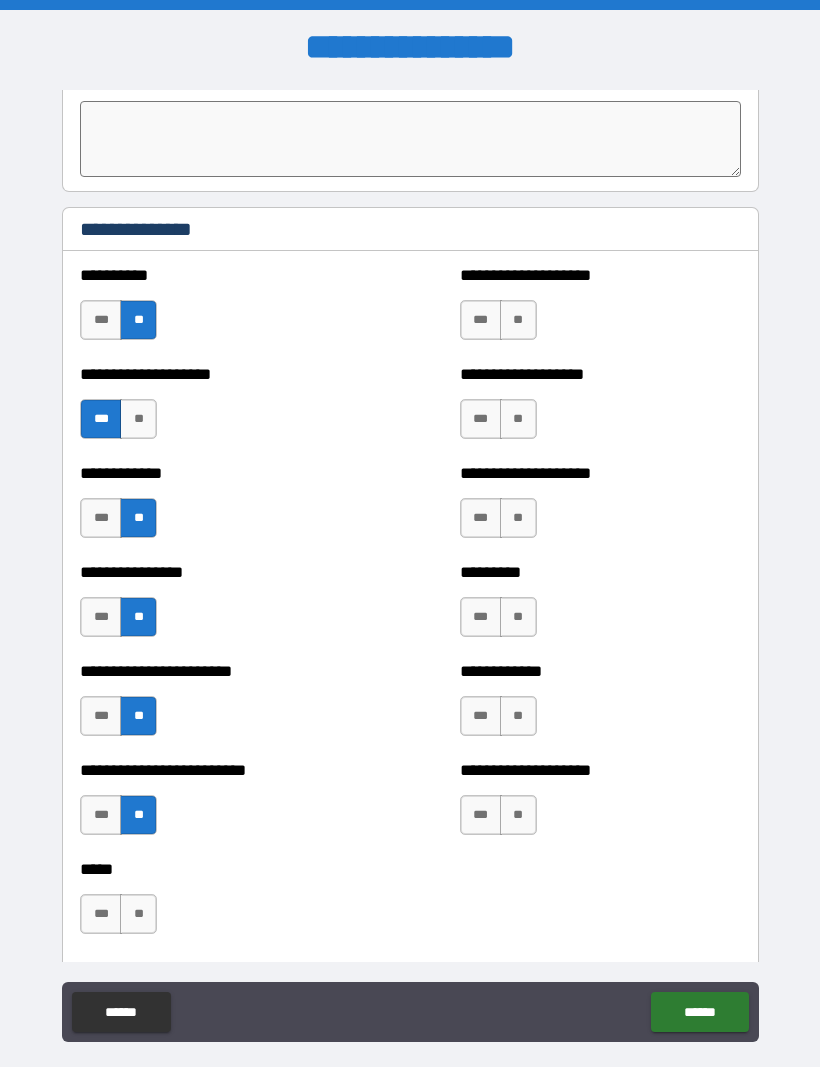 click on "**" at bounding box center (138, 914) 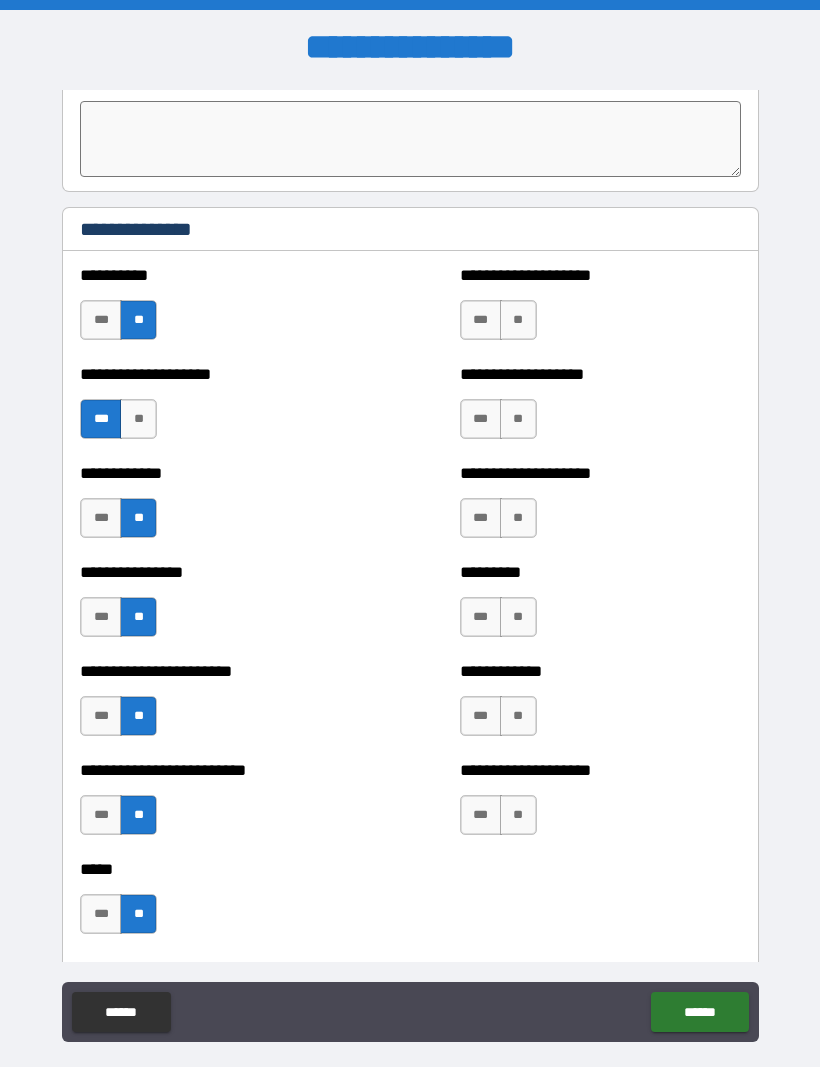 click on "**" at bounding box center [518, 815] 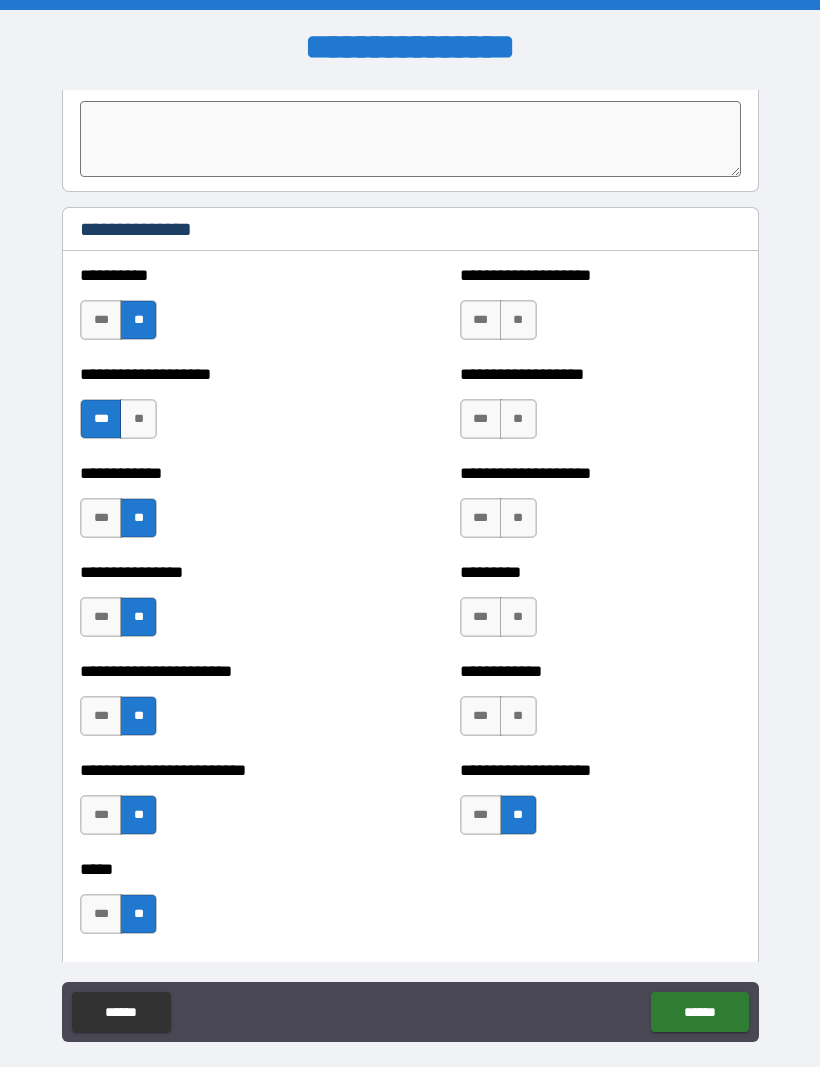 click on "**" at bounding box center (518, 716) 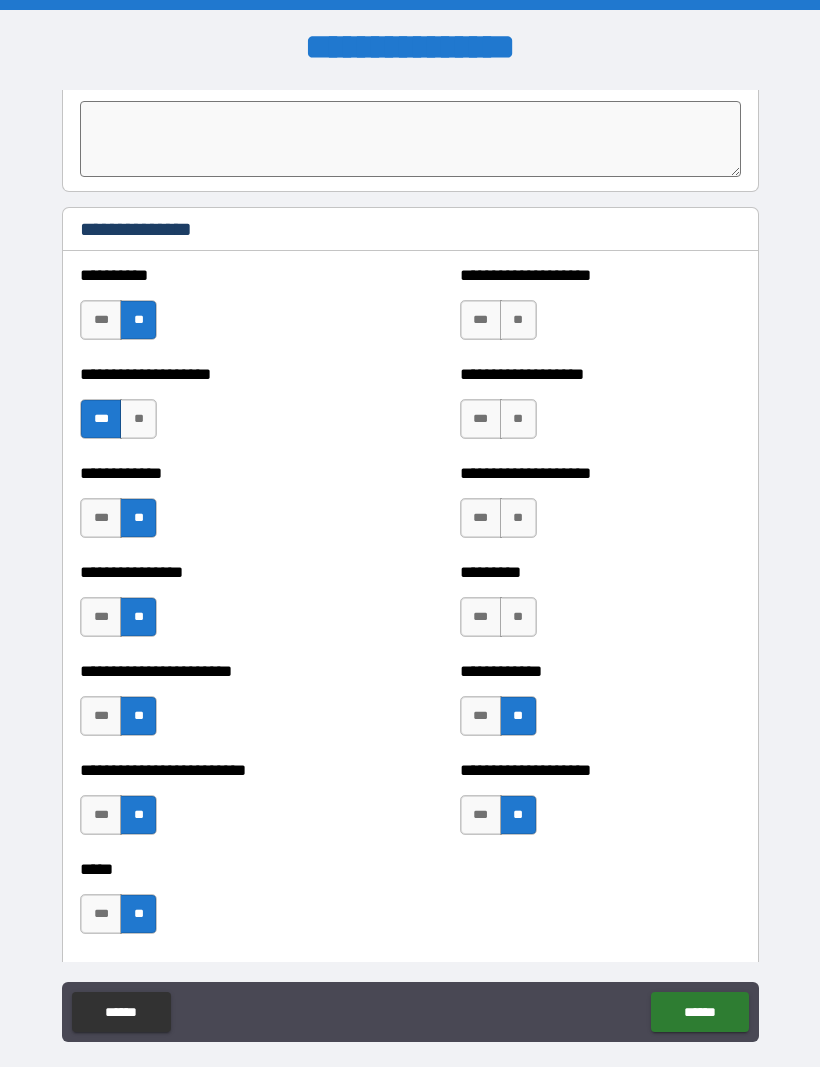 click on "**" at bounding box center [518, 617] 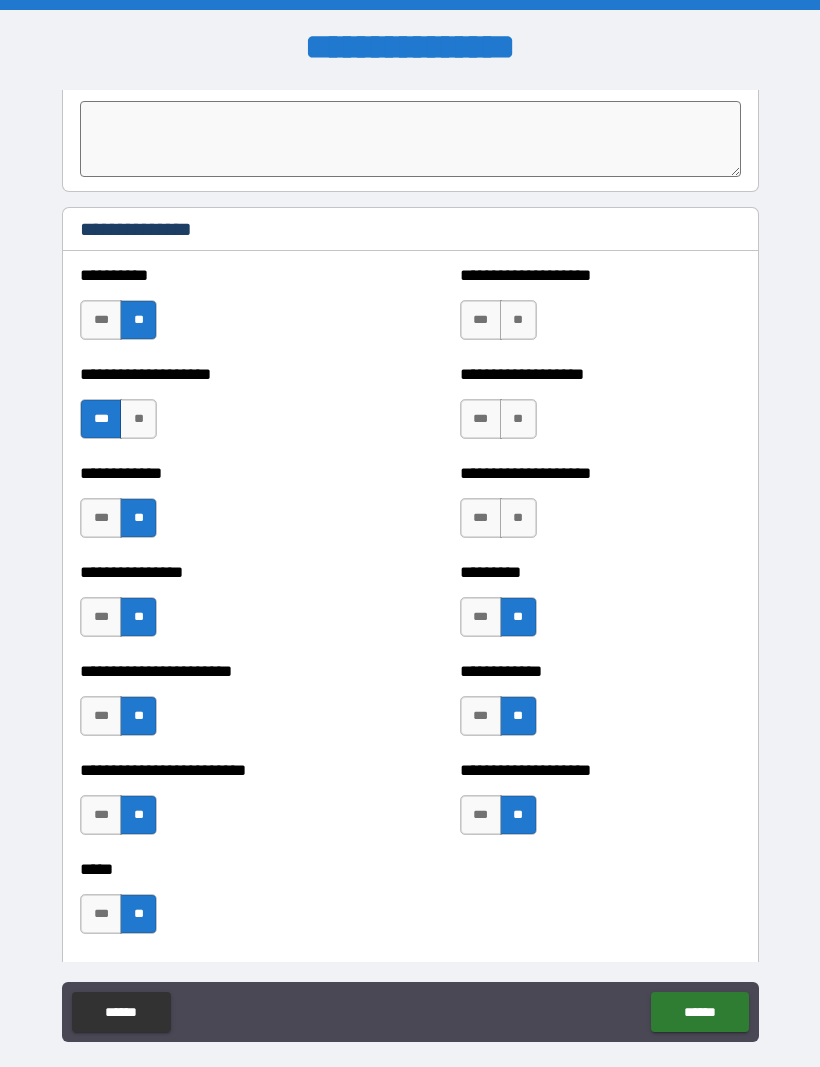 click on "**" at bounding box center (518, 518) 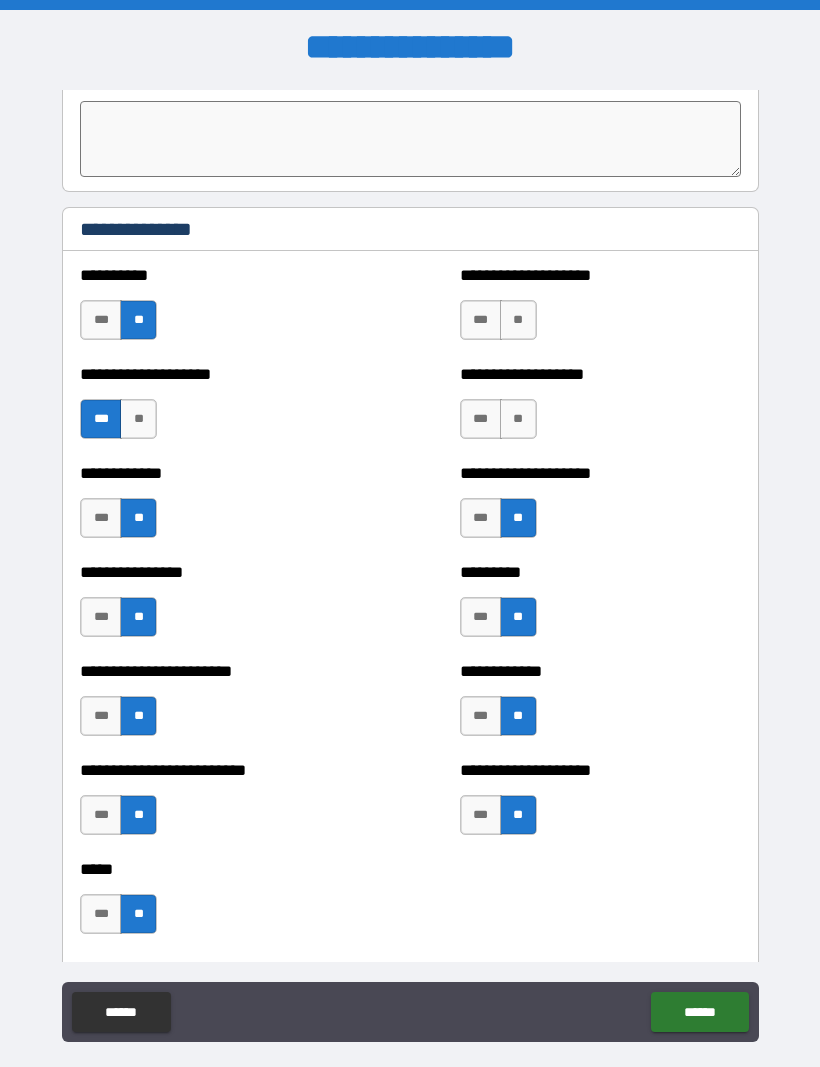 click on "**" at bounding box center [518, 419] 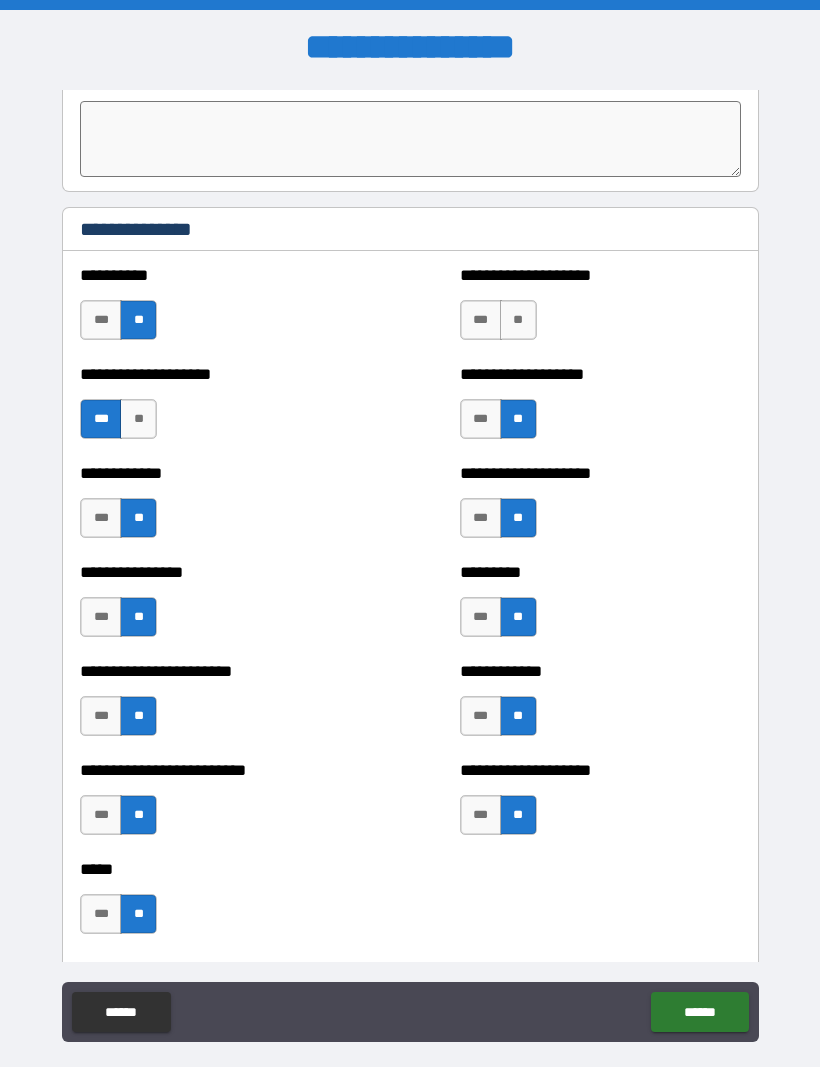 click on "**" at bounding box center [518, 320] 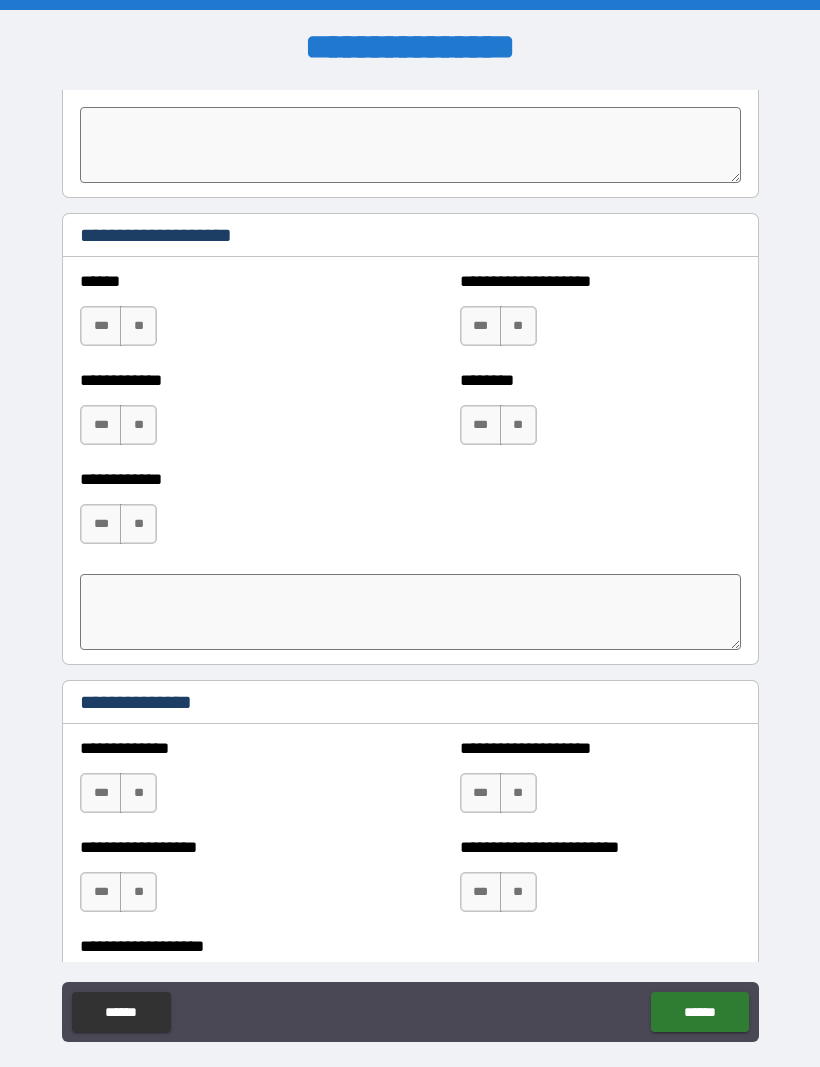 scroll, scrollTop: 4547, scrollLeft: 0, axis: vertical 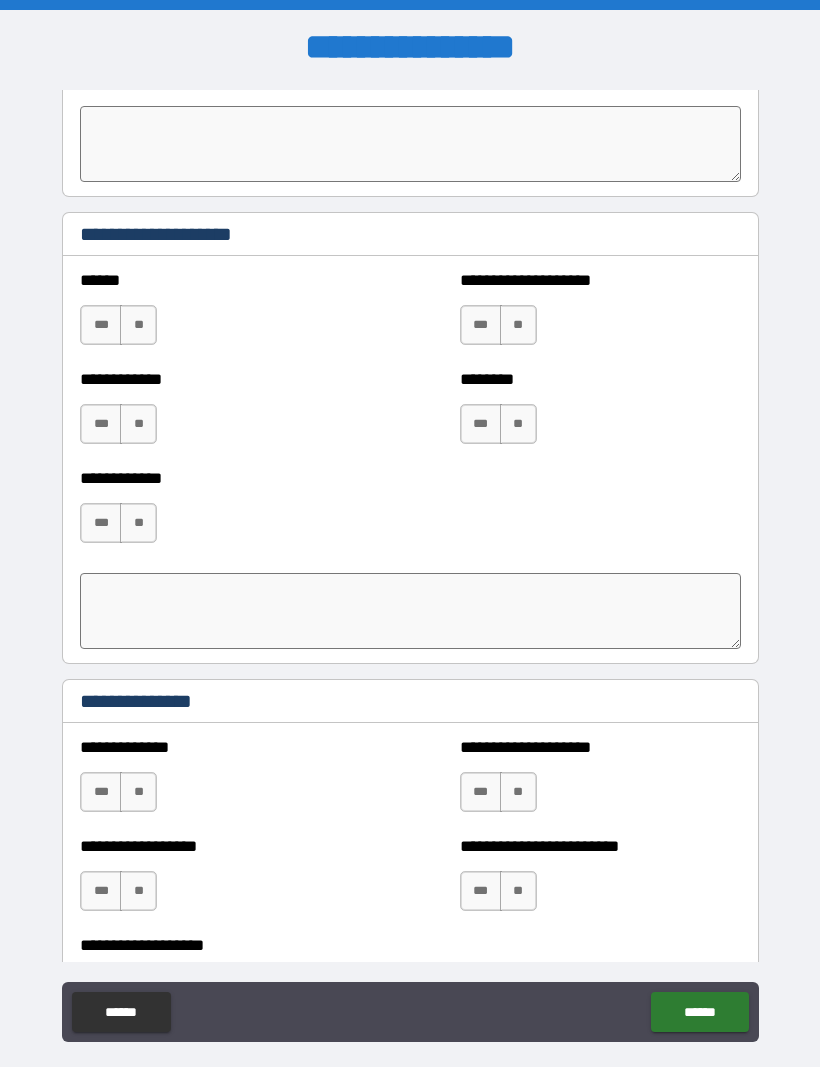 click on "**" at bounding box center [138, 325] 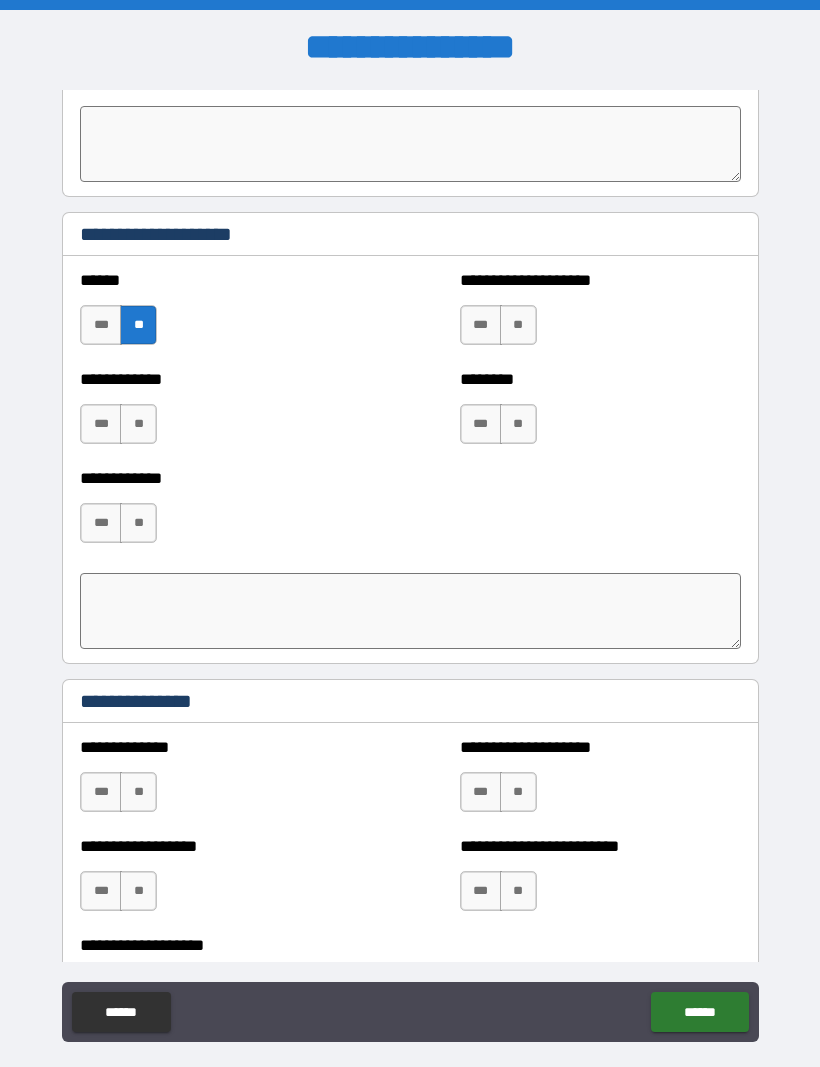 click on "**" at bounding box center [518, 325] 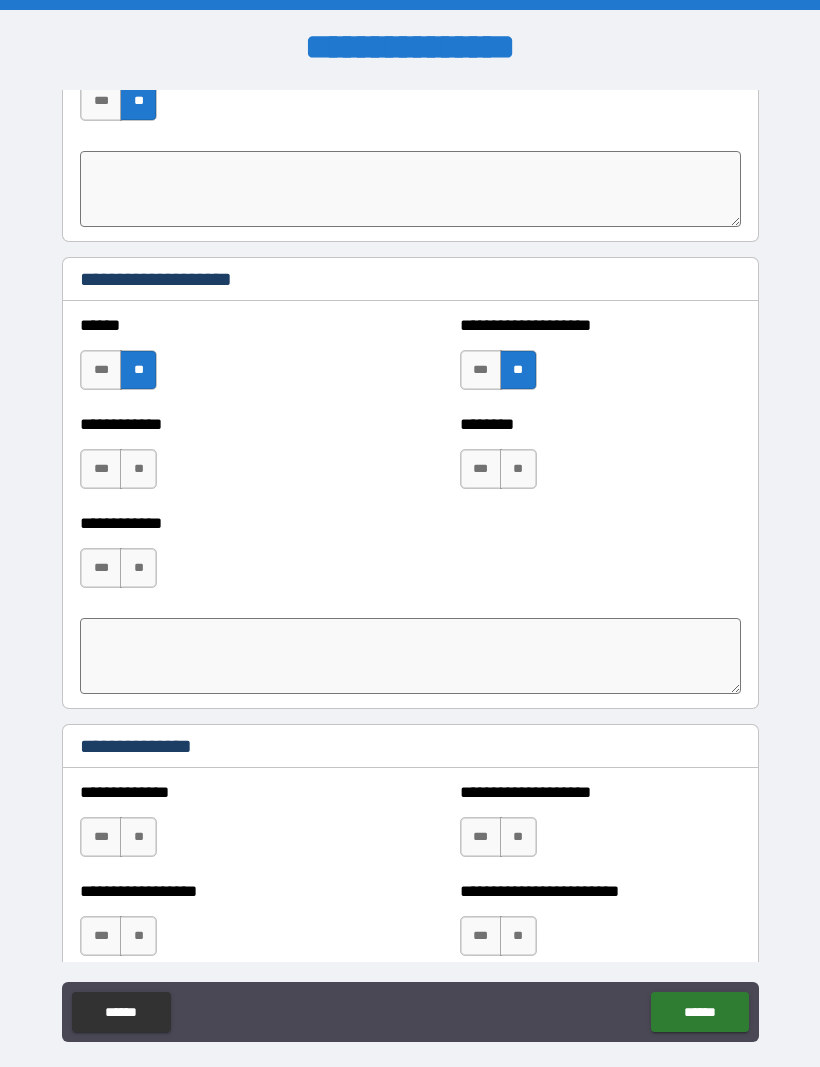 scroll, scrollTop: 4500, scrollLeft: 0, axis: vertical 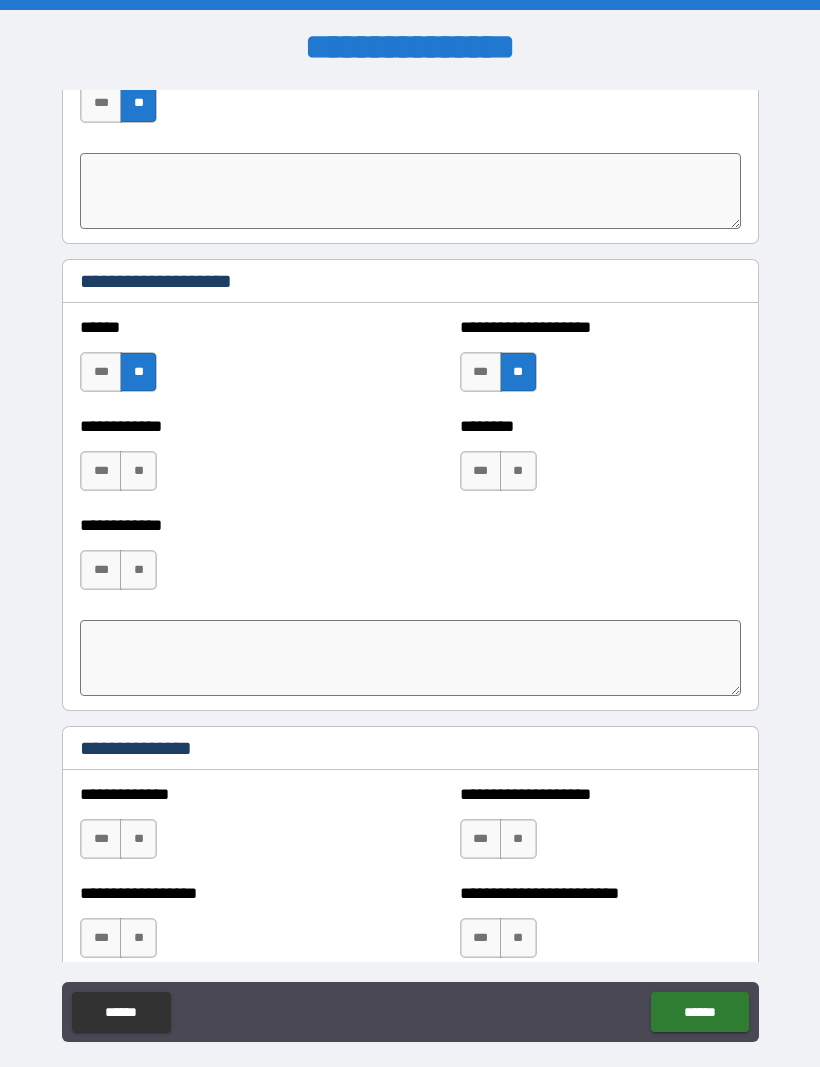click on "**" at bounding box center [518, 471] 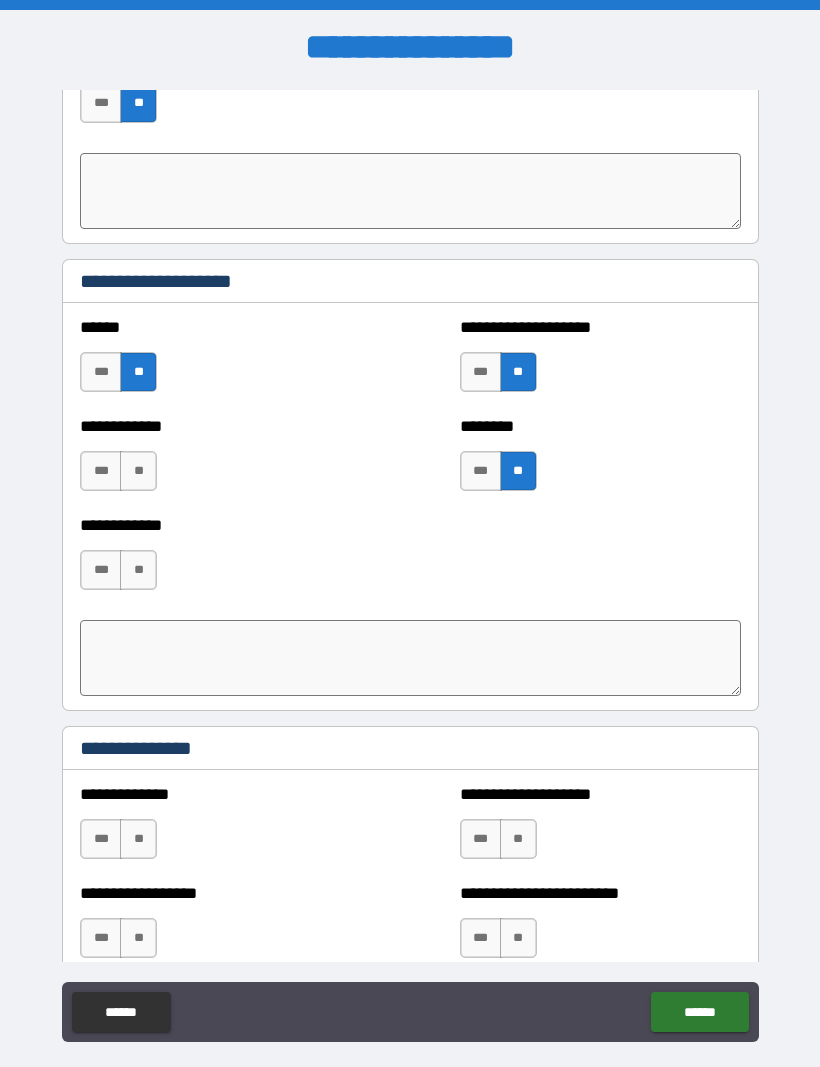 click on "**" at bounding box center [138, 471] 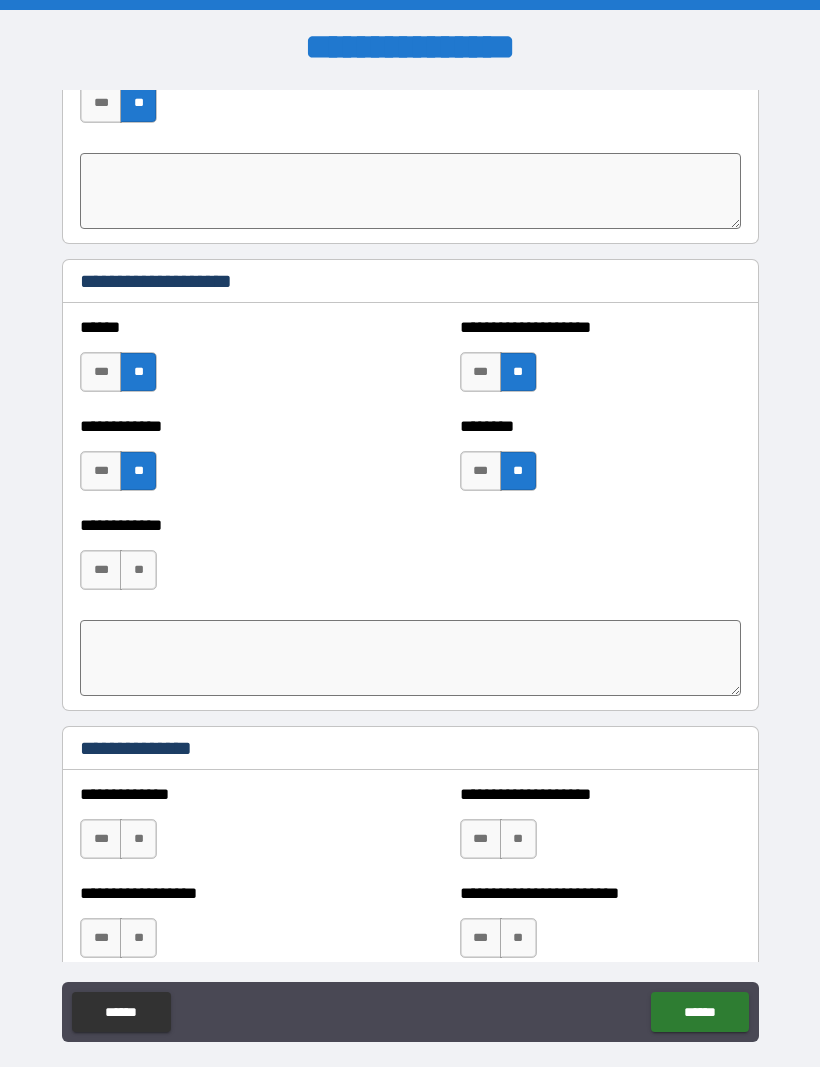 click on "**" at bounding box center (138, 570) 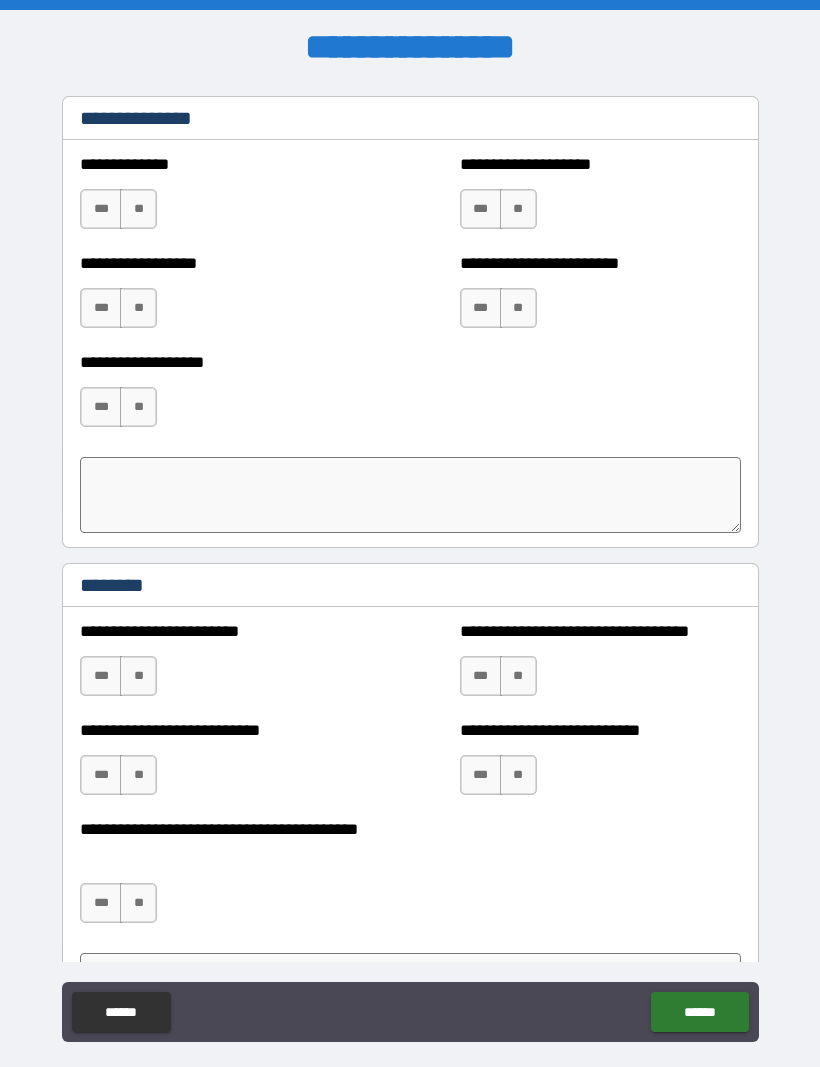 scroll, scrollTop: 5133, scrollLeft: 0, axis: vertical 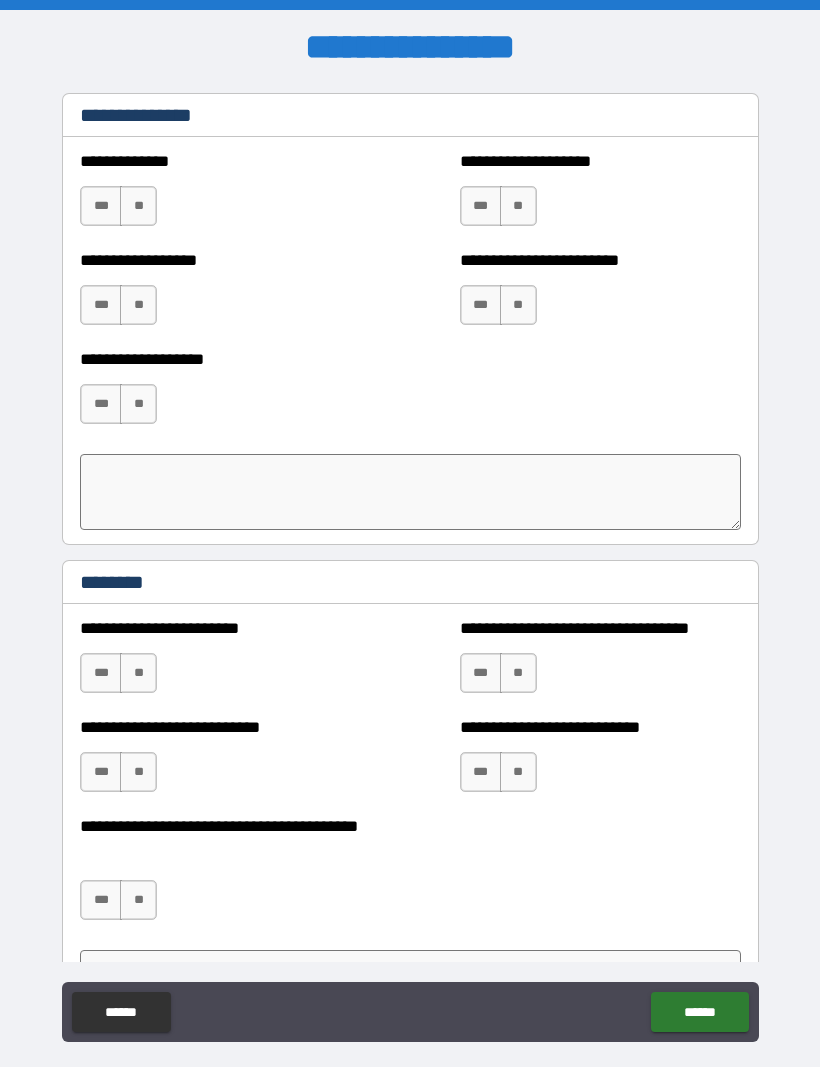 click on "**" at bounding box center [138, 206] 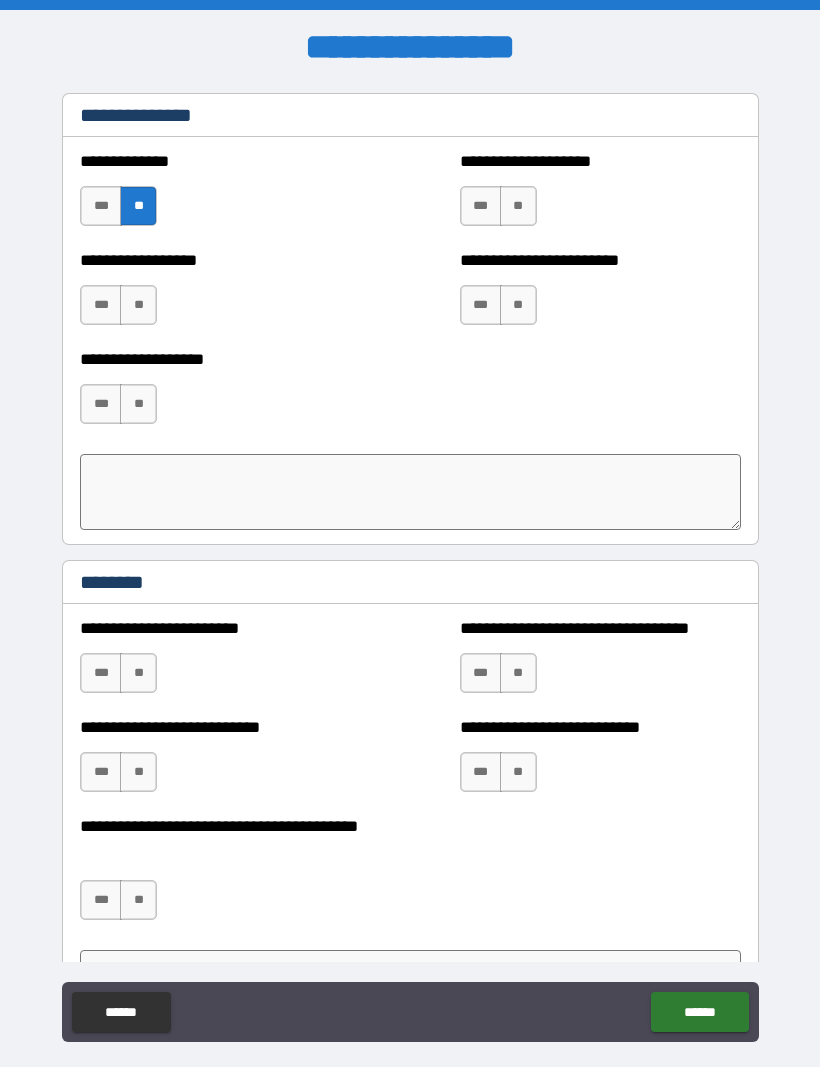 click on "**" at bounding box center [138, 305] 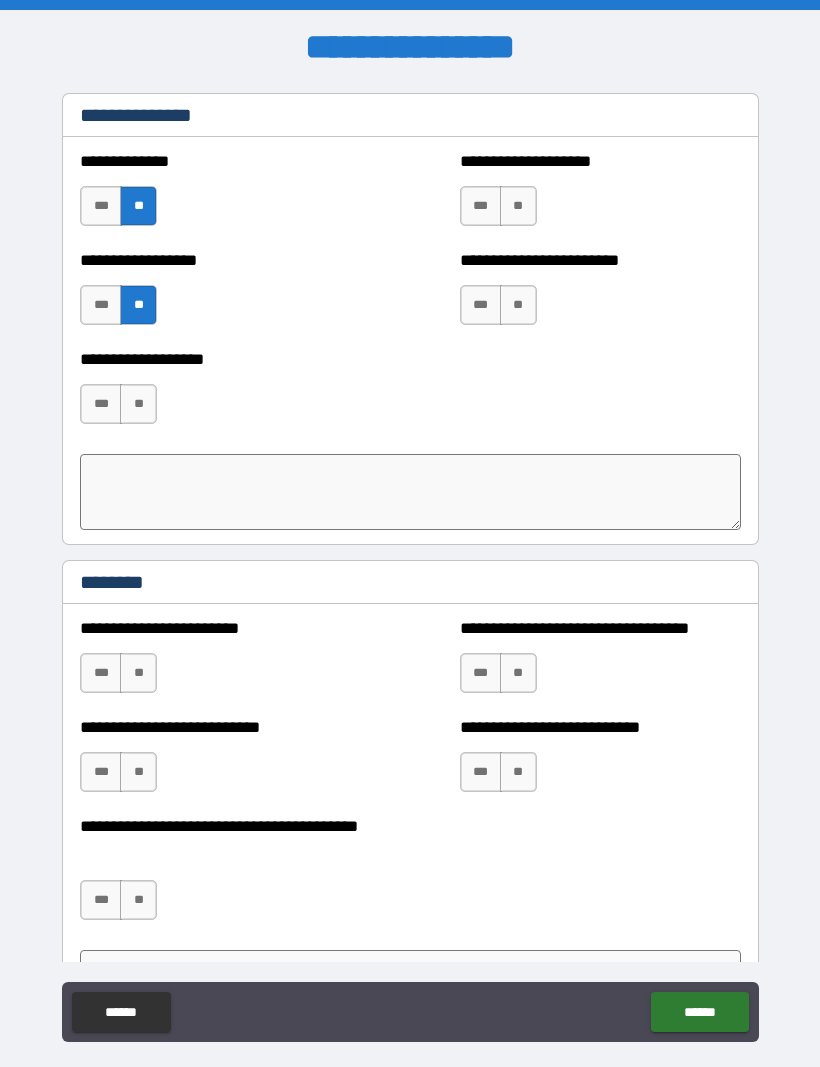 click on "**" at bounding box center (138, 404) 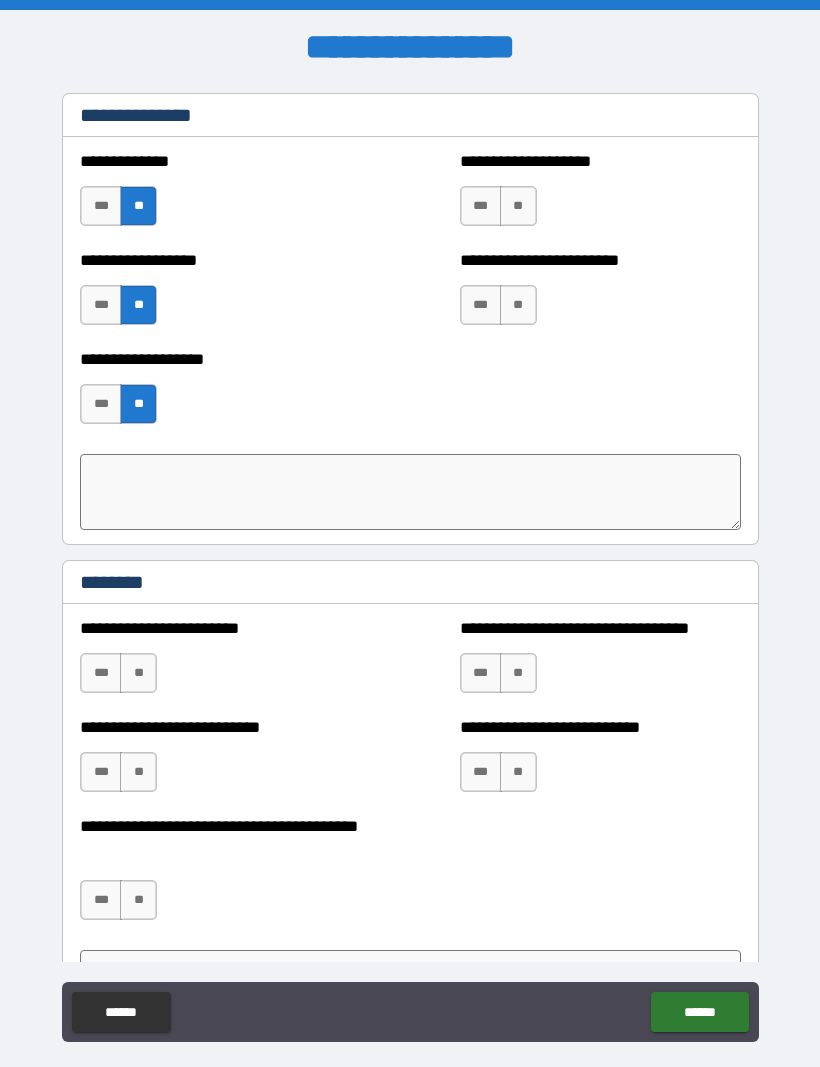 scroll, scrollTop: 5128, scrollLeft: 0, axis: vertical 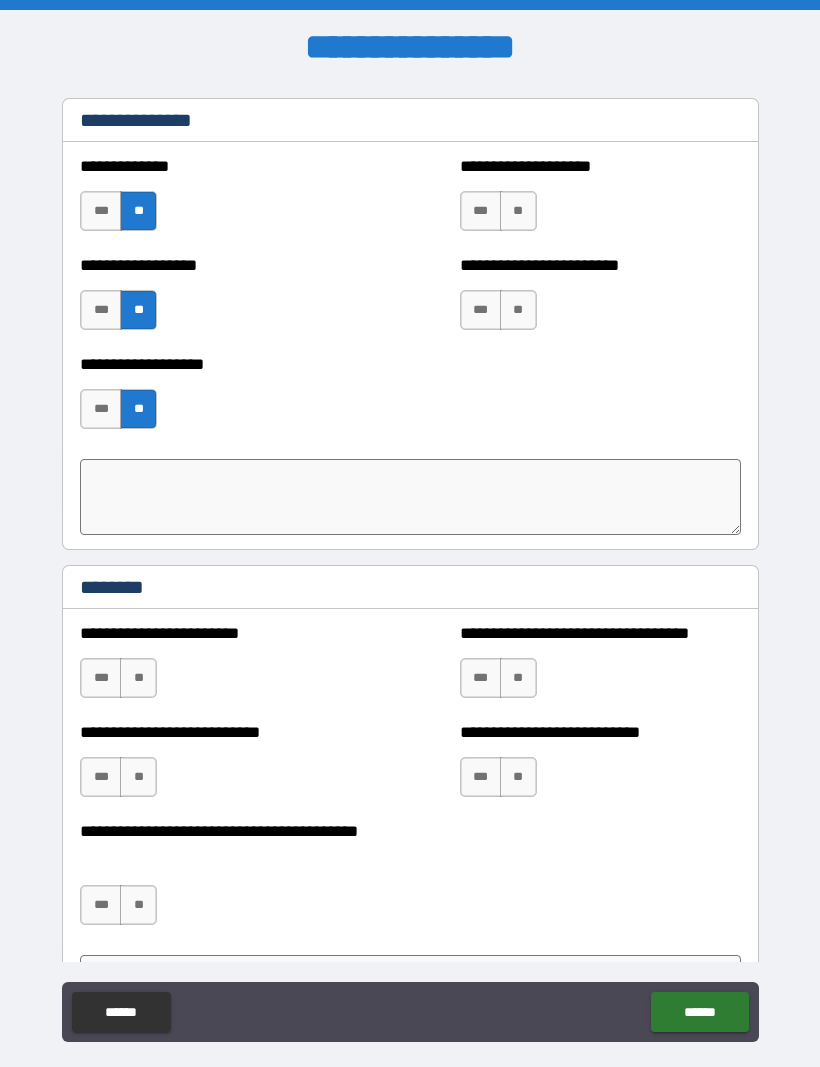 click on "**" at bounding box center [518, 310] 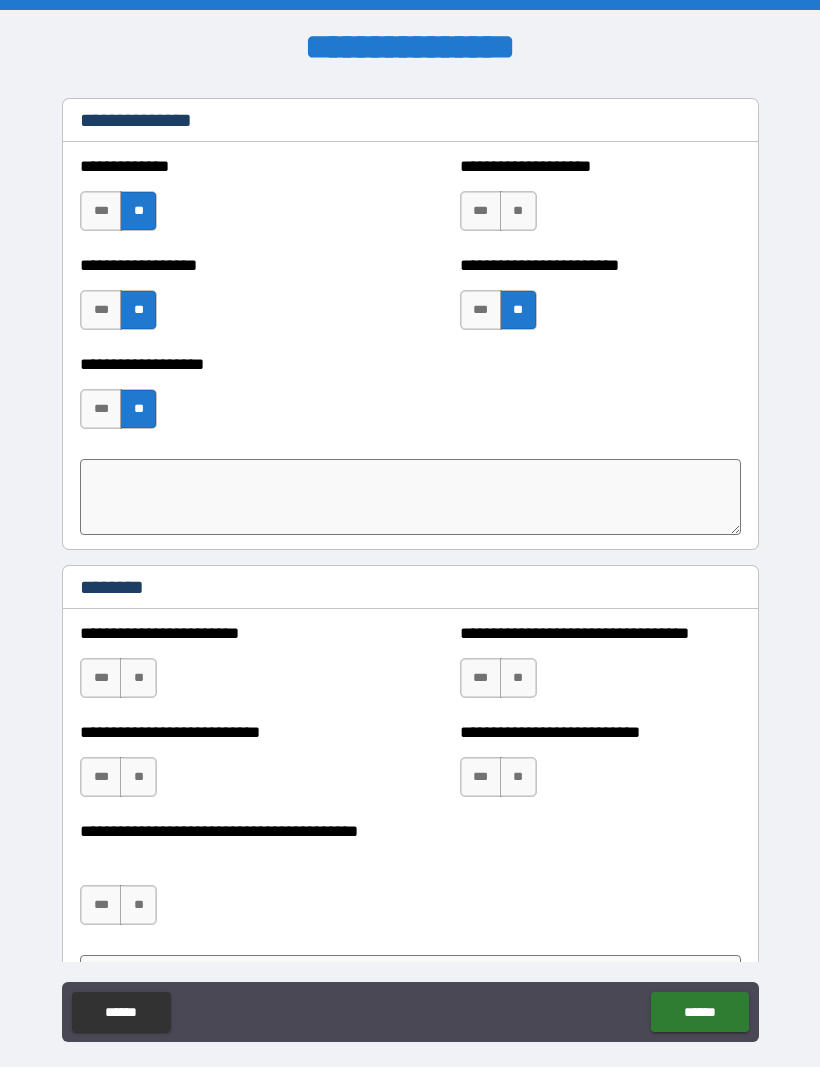 click on "**" at bounding box center (518, 211) 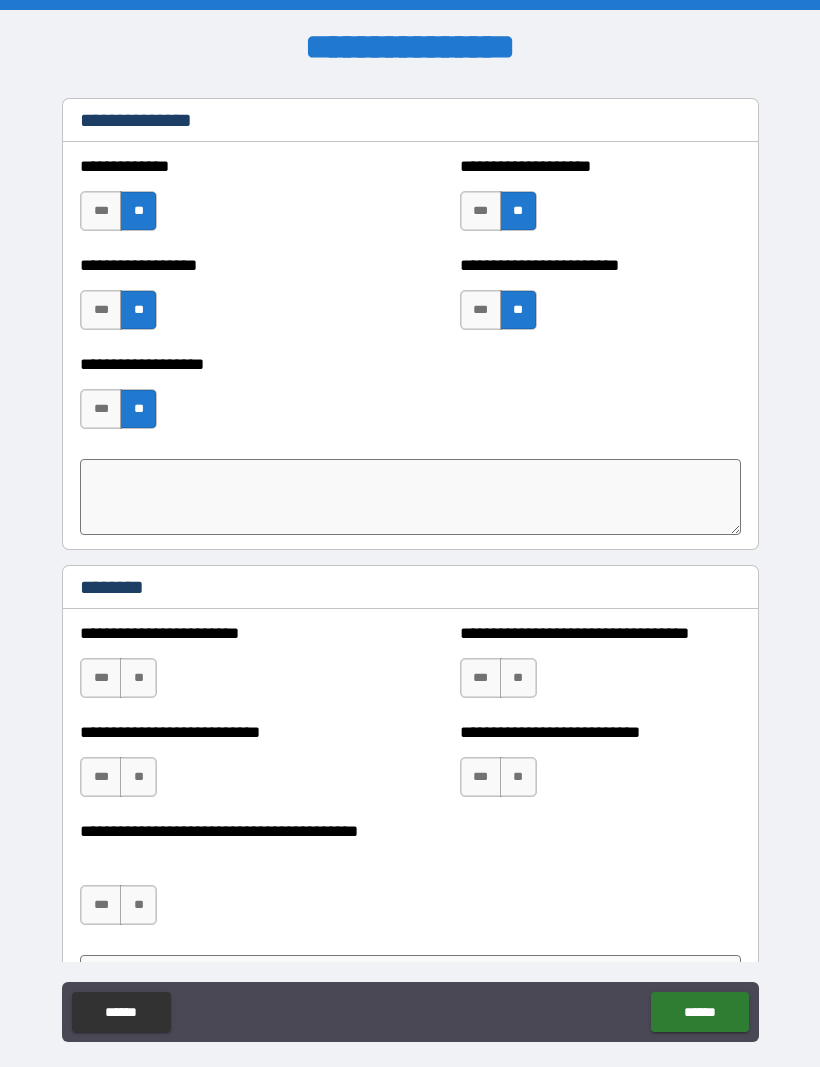 click on "**" at bounding box center [138, 678] 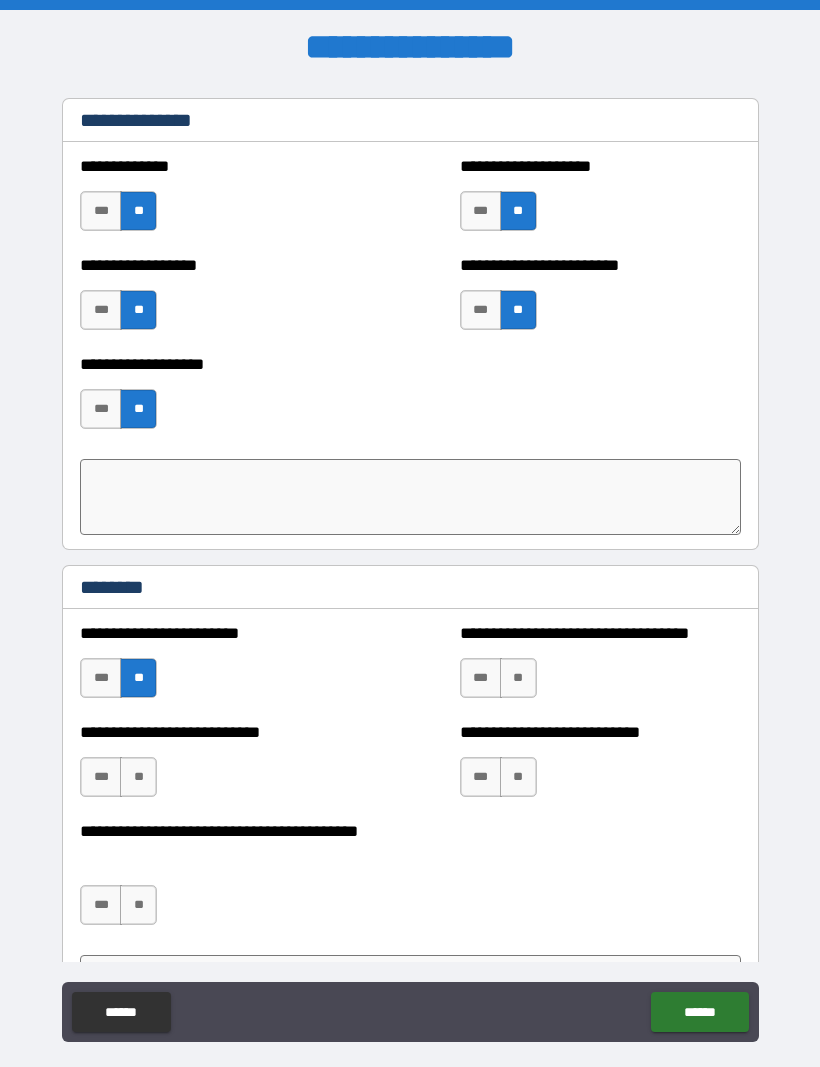 click on "**" at bounding box center (518, 678) 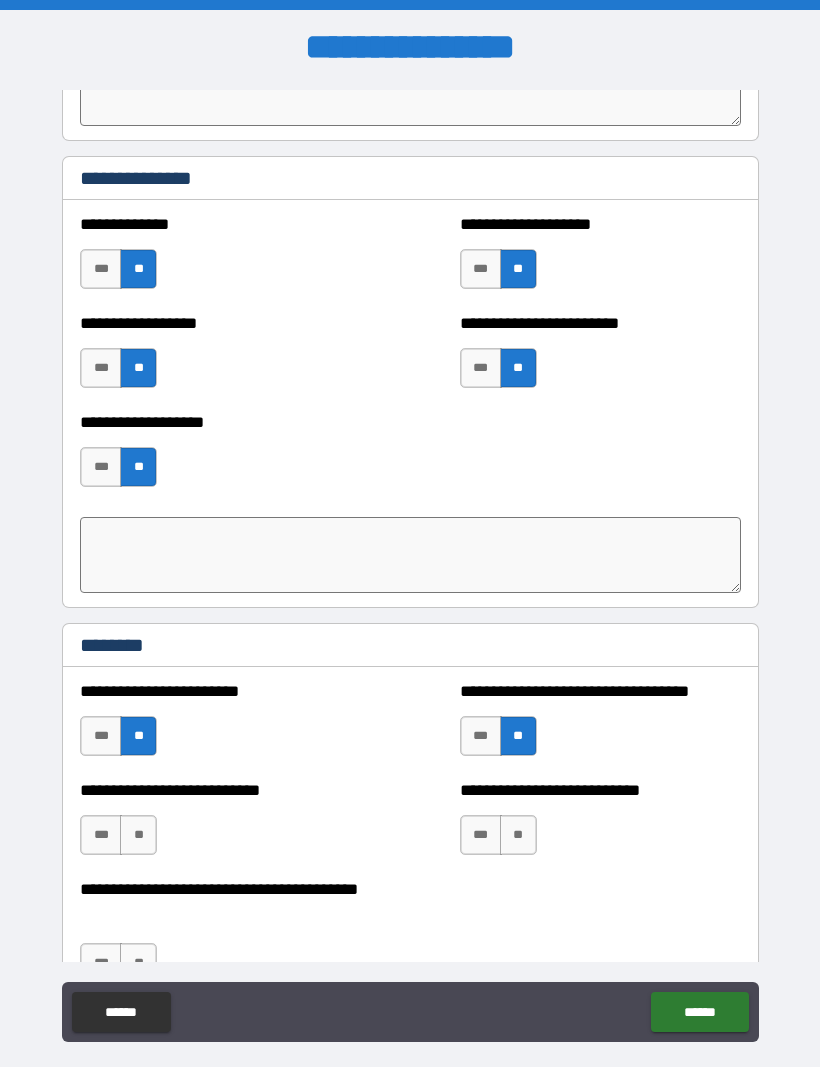 scroll, scrollTop: 5072, scrollLeft: 0, axis: vertical 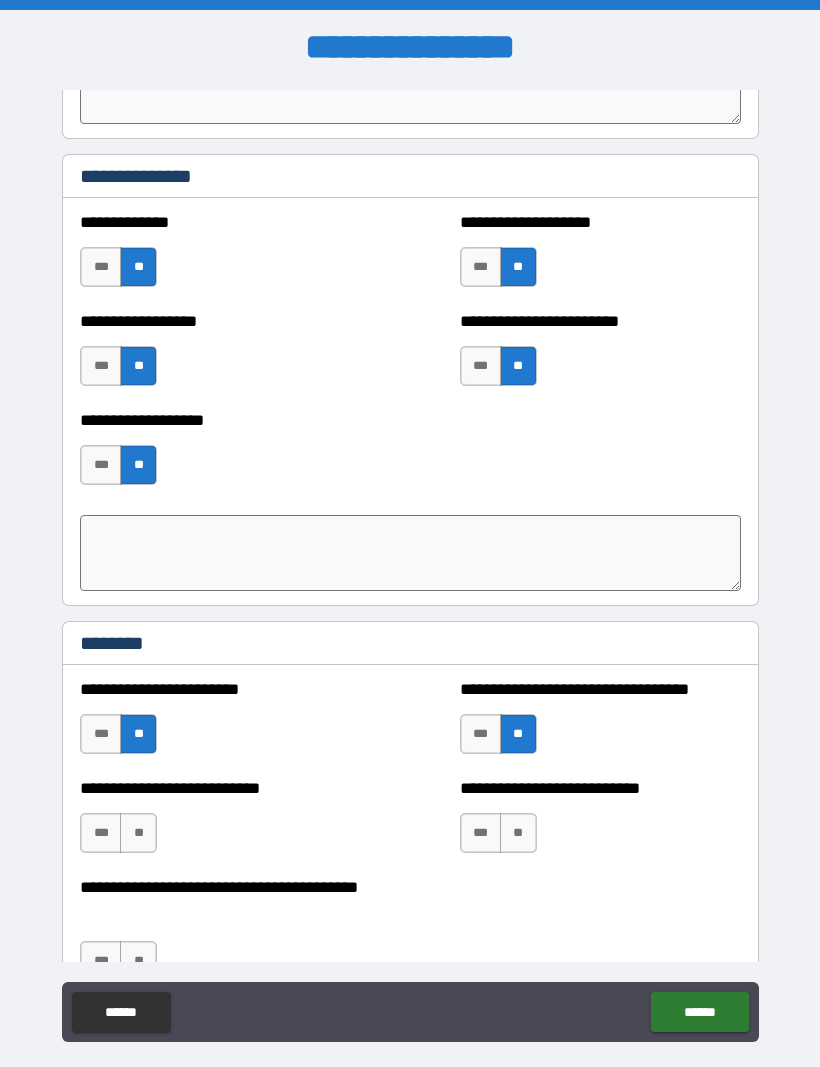 click on "**" at bounding box center (518, 833) 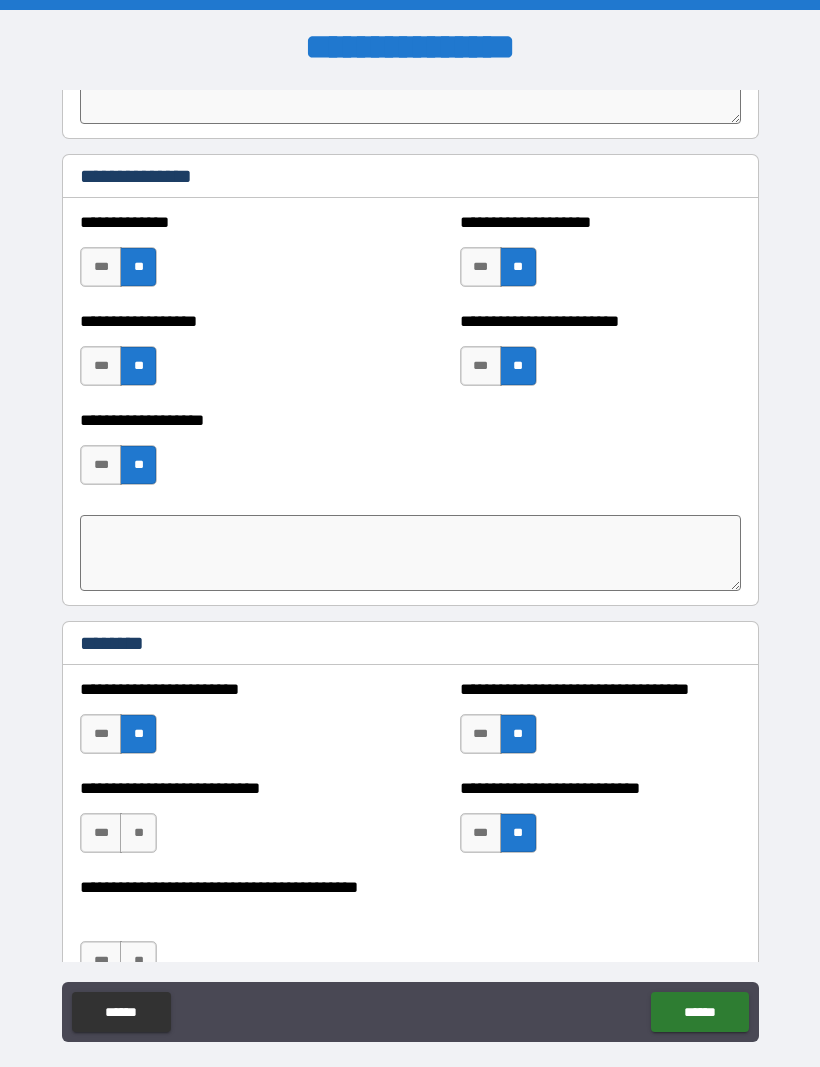 click on "**" at bounding box center [138, 833] 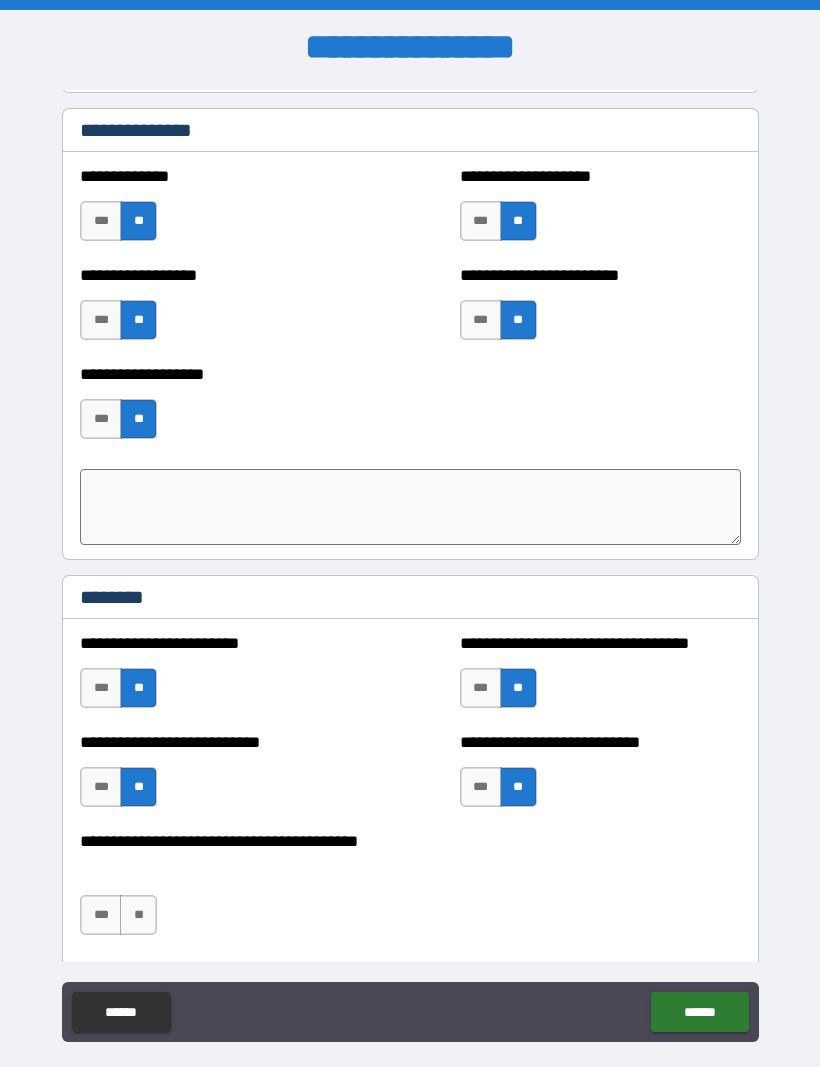 scroll, scrollTop: 5119, scrollLeft: 0, axis: vertical 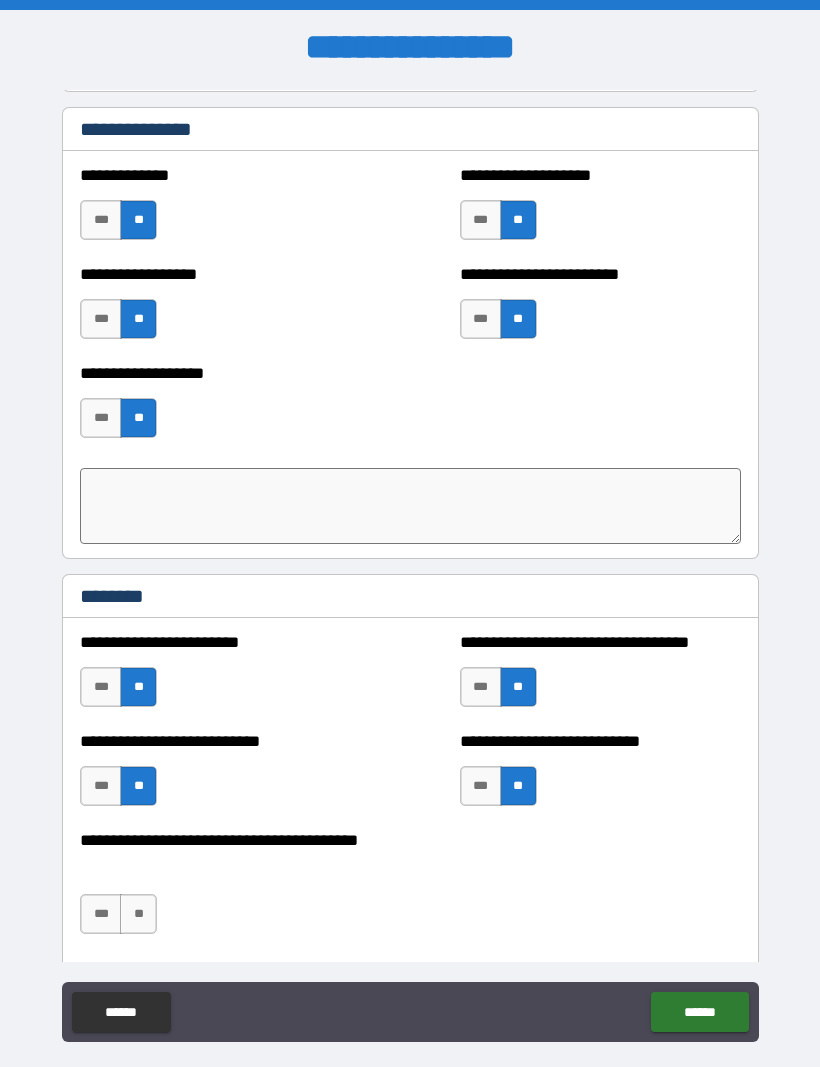 click on "**" at bounding box center [138, 914] 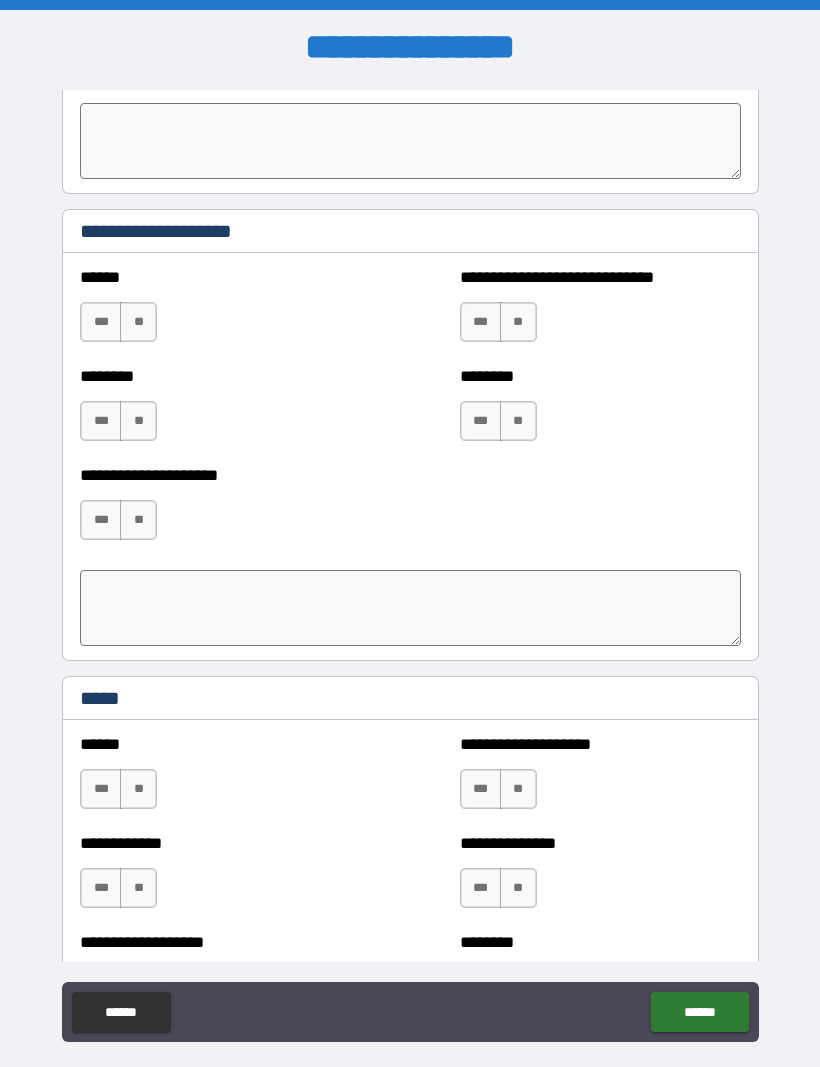 scroll, scrollTop: 5982, scrollLeft: 0, axis: vertical 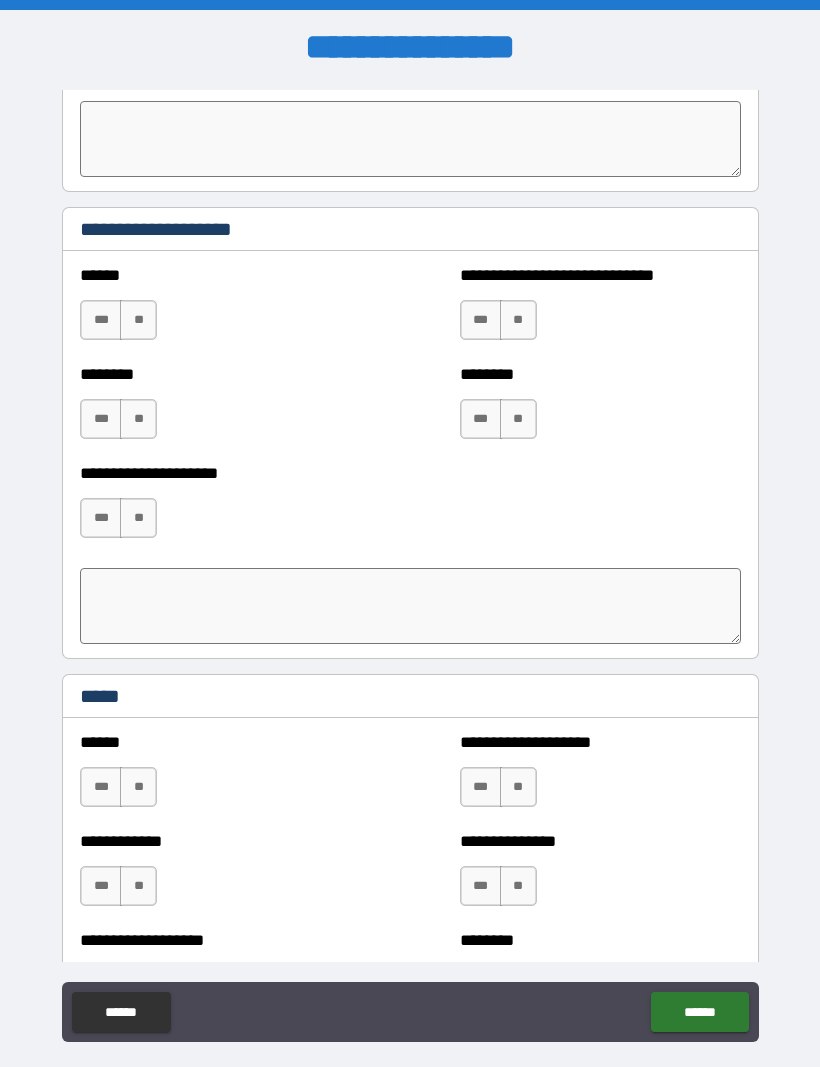 click on "**" at bounding box center [138, 320] 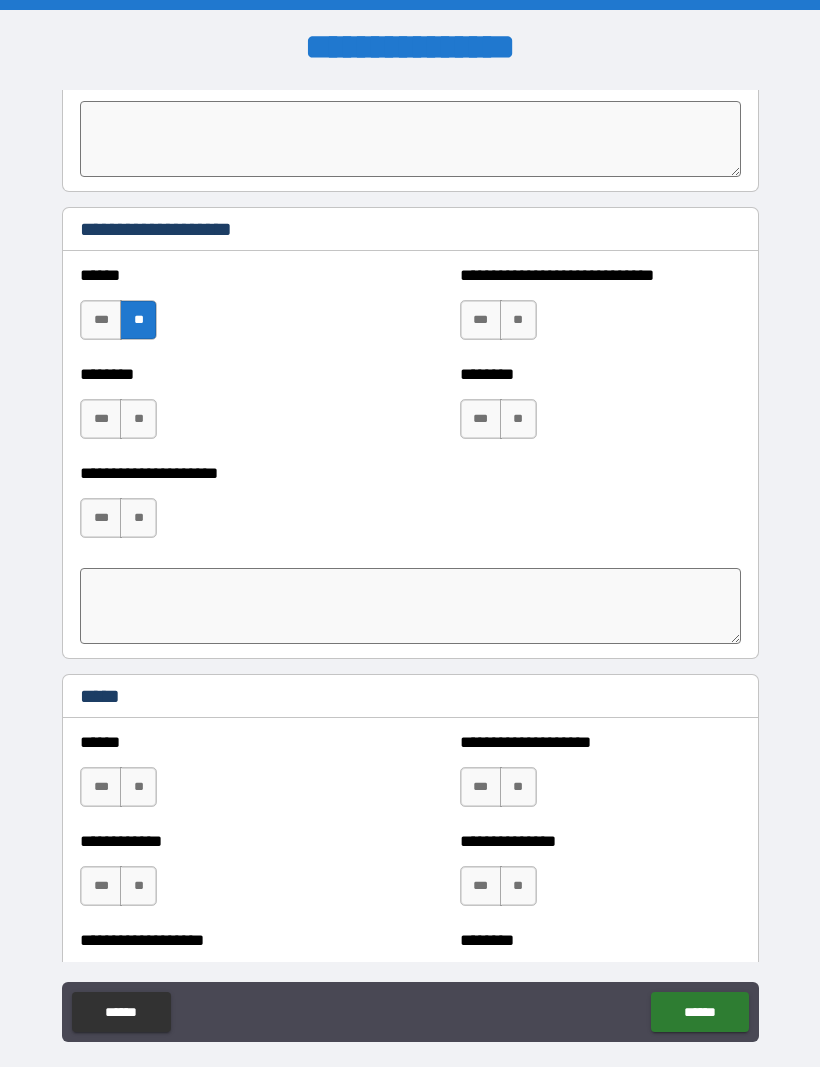 click on "**" at bounding box center [138, 419] 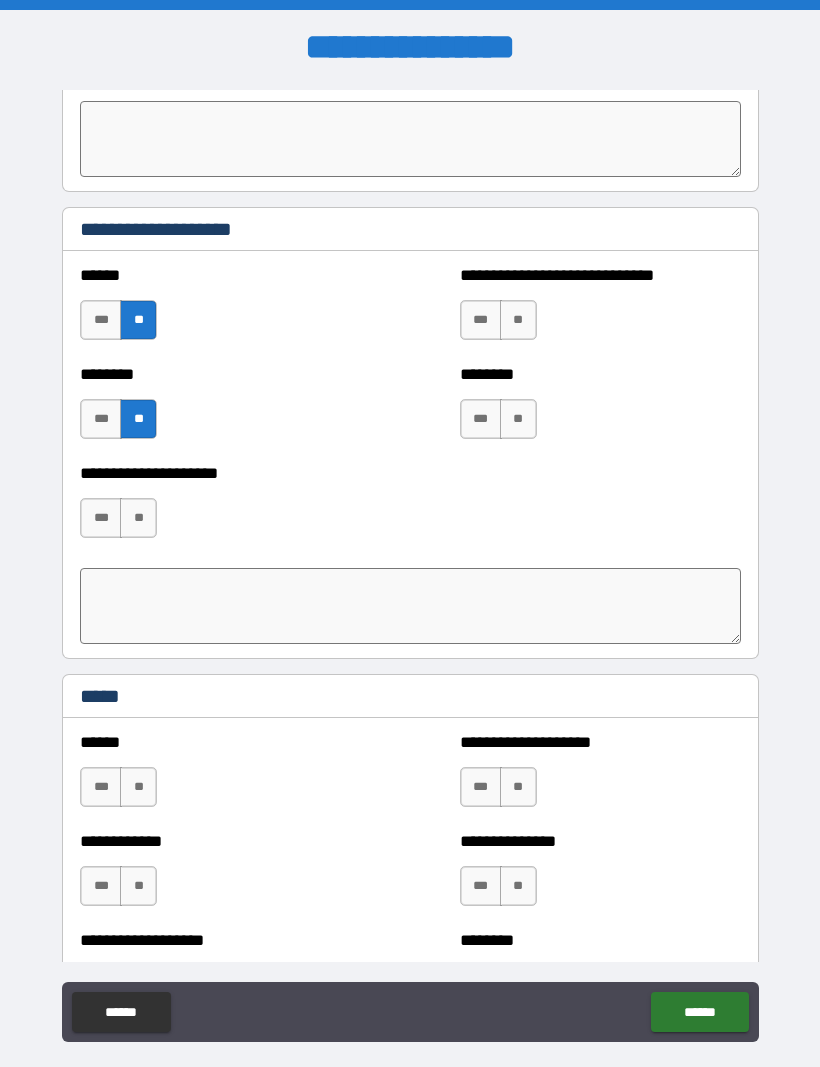 click on "**" at bounding box center (138, 518) 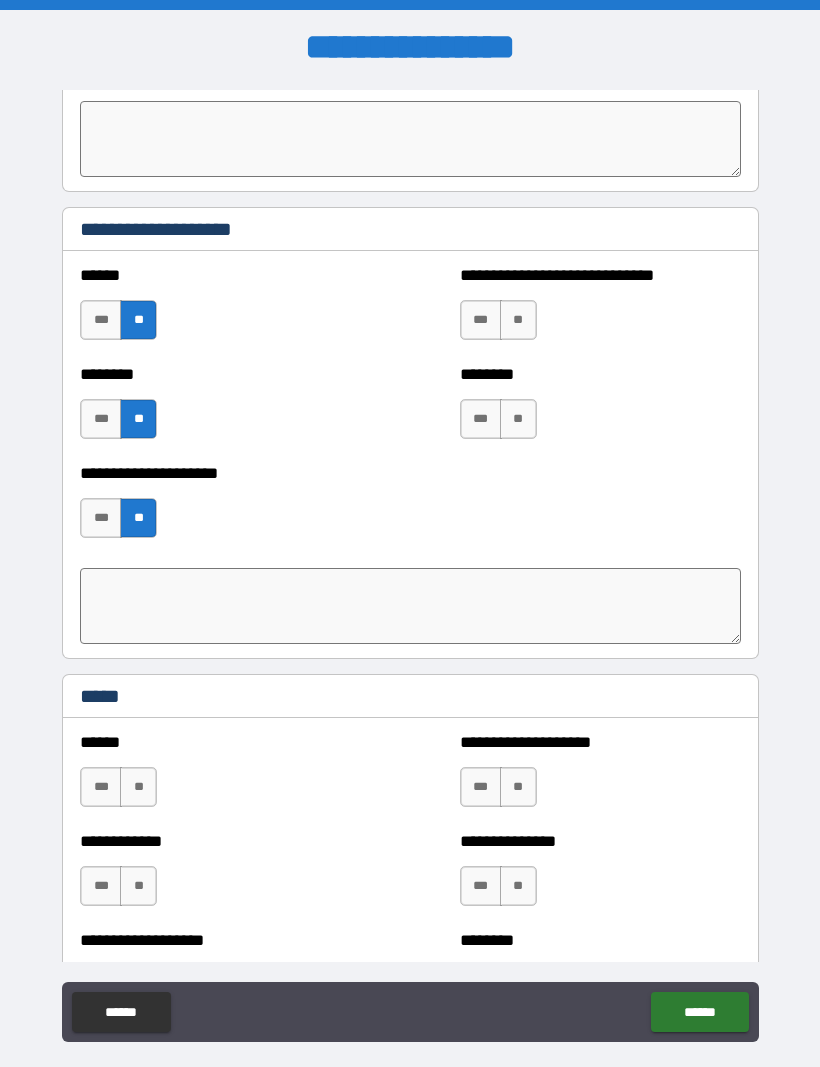 click on "**" at bounding box center (518, 419) 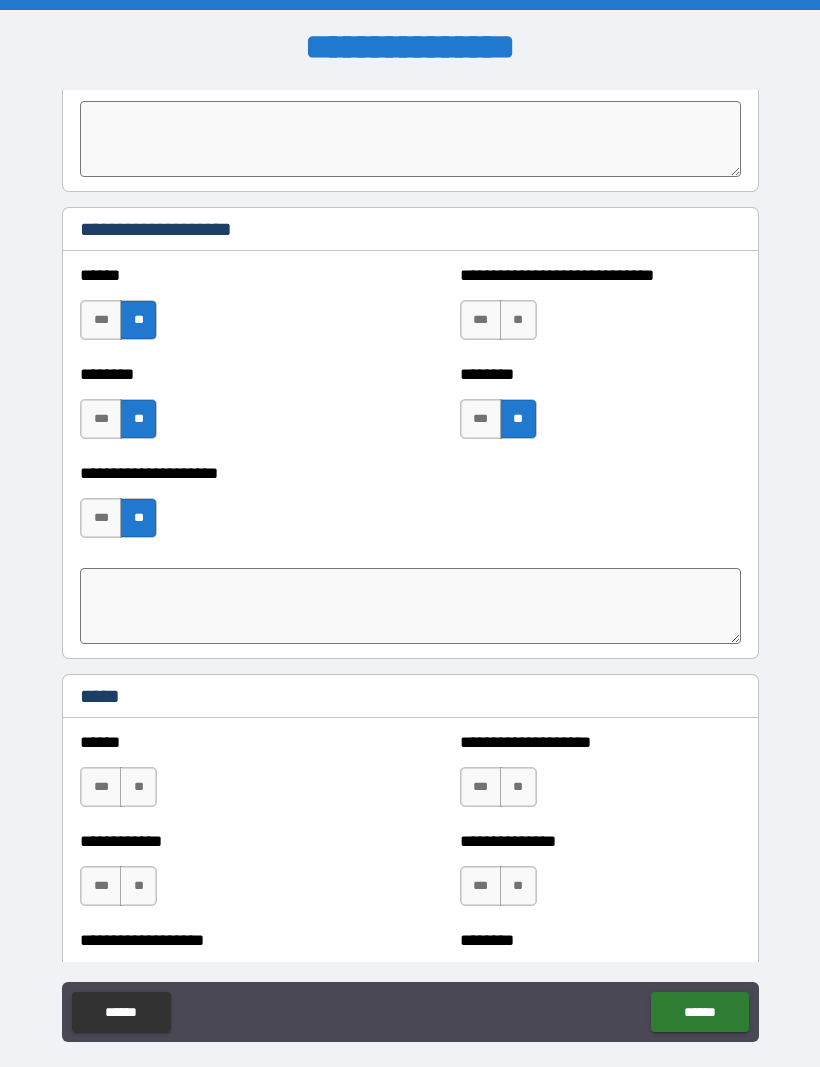 click on "**" at bounding box center (518, 320) 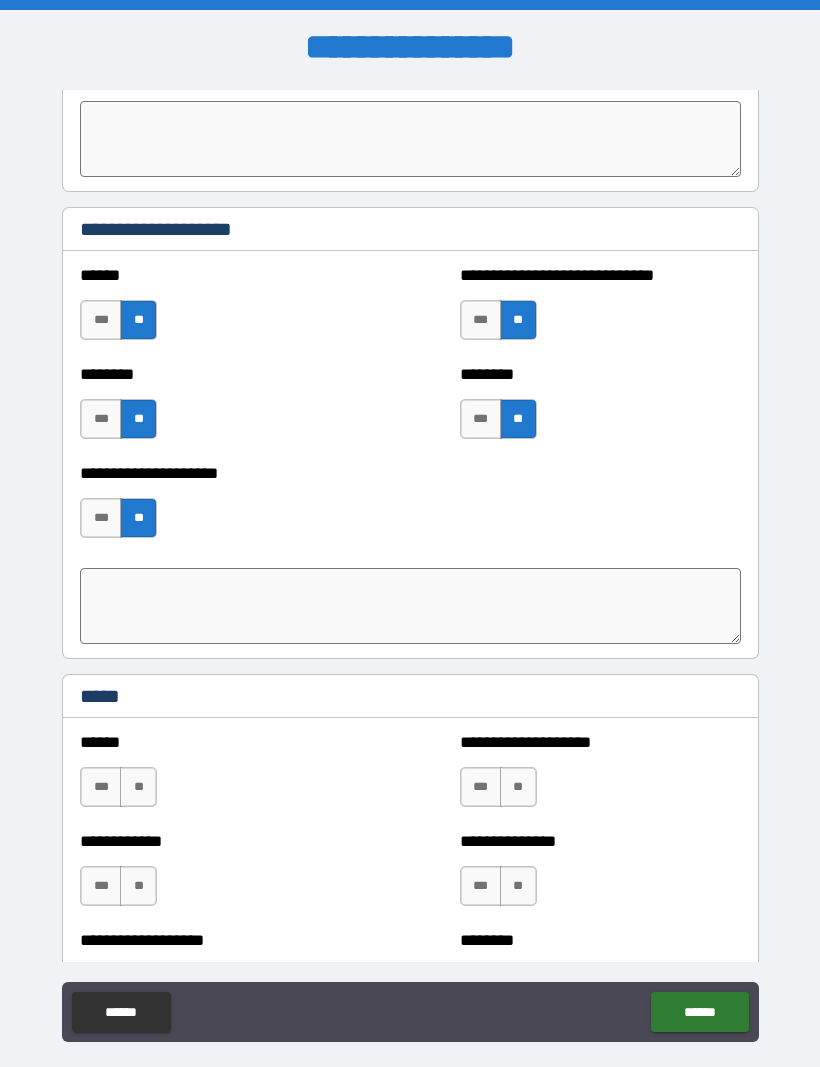 click on "**" at bounding box center (138, 787) 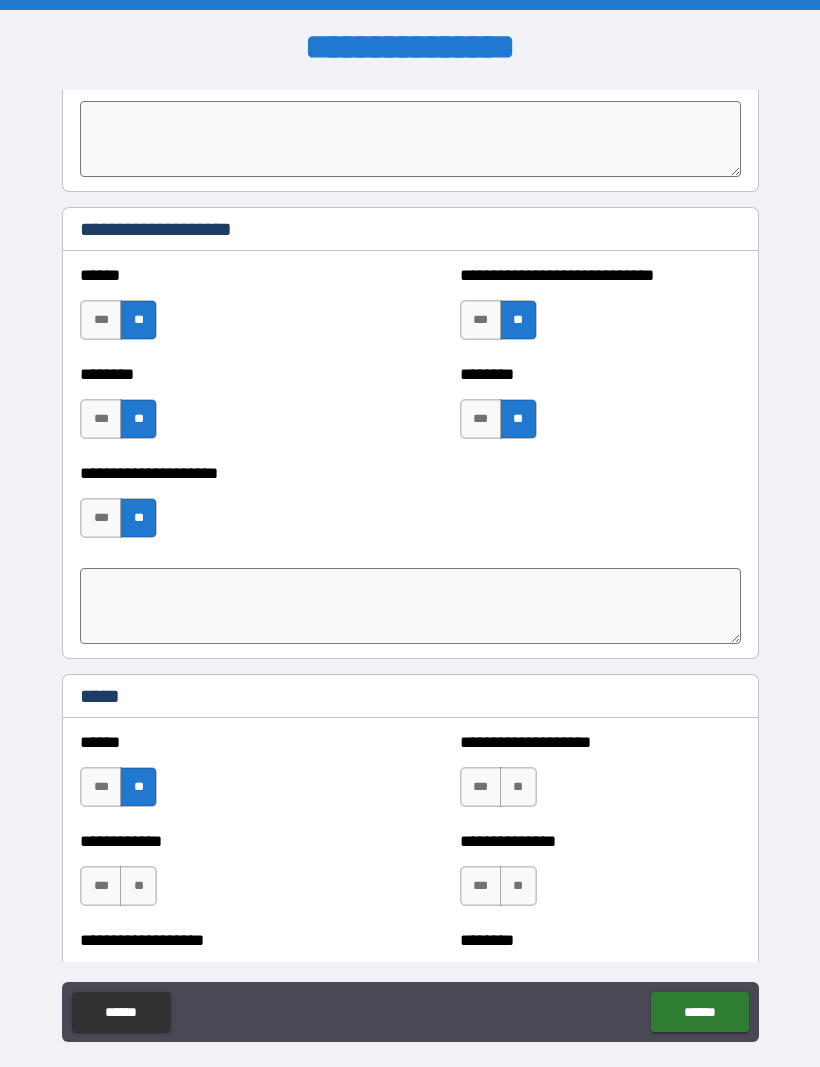 click on "**" at bounding box center [518, 787] 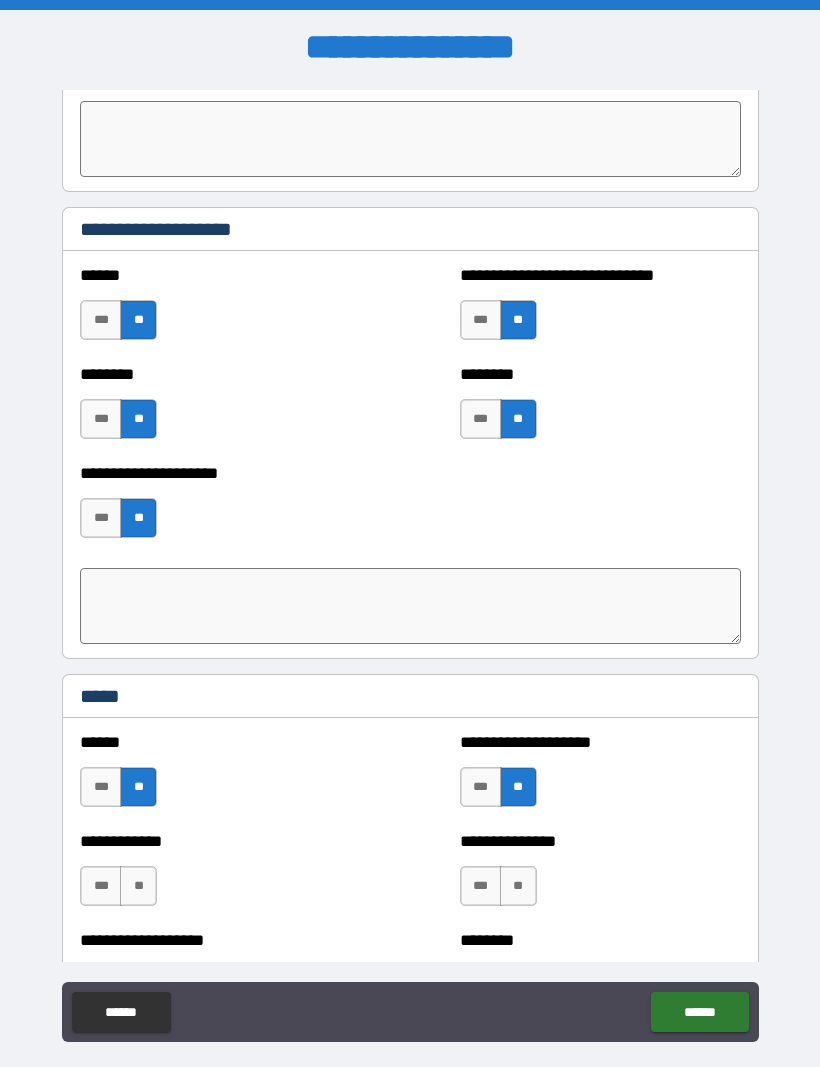 click on "**" at bounding box center (518, 886) 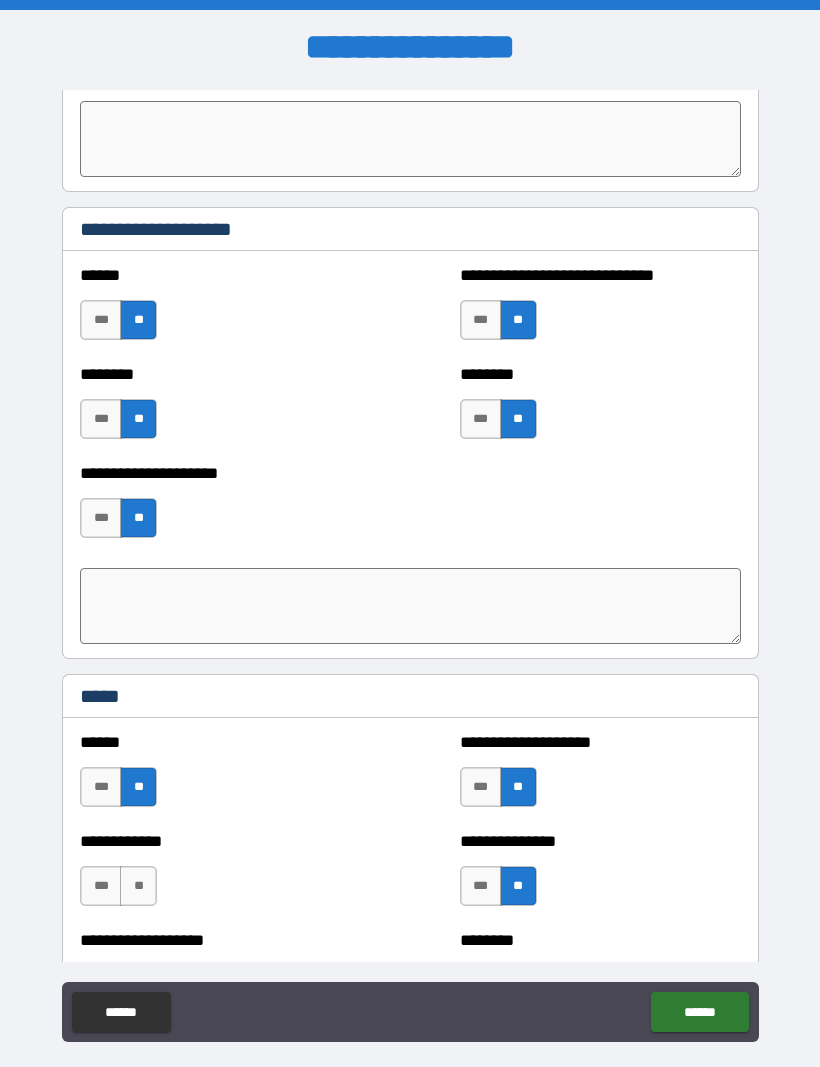 click on "**" at bounding box center [138, 886] 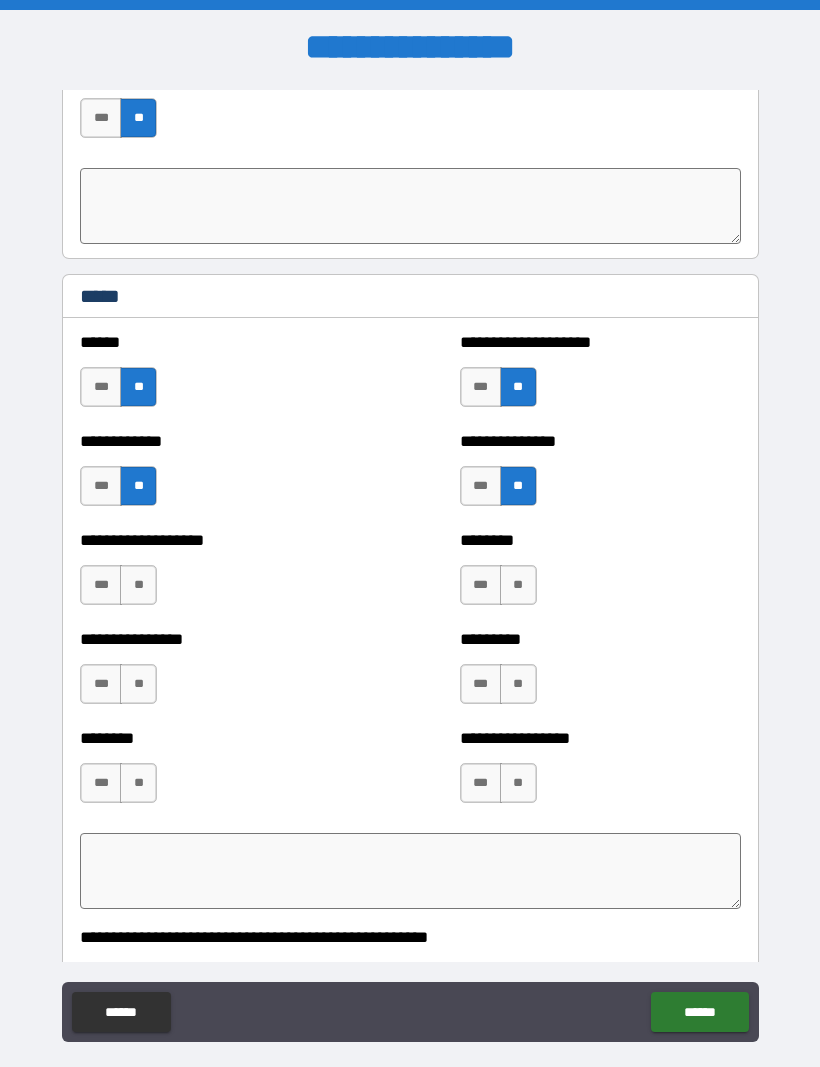 scroll, scrollTop: 6383, scrollLeft: 0, axis: vertical 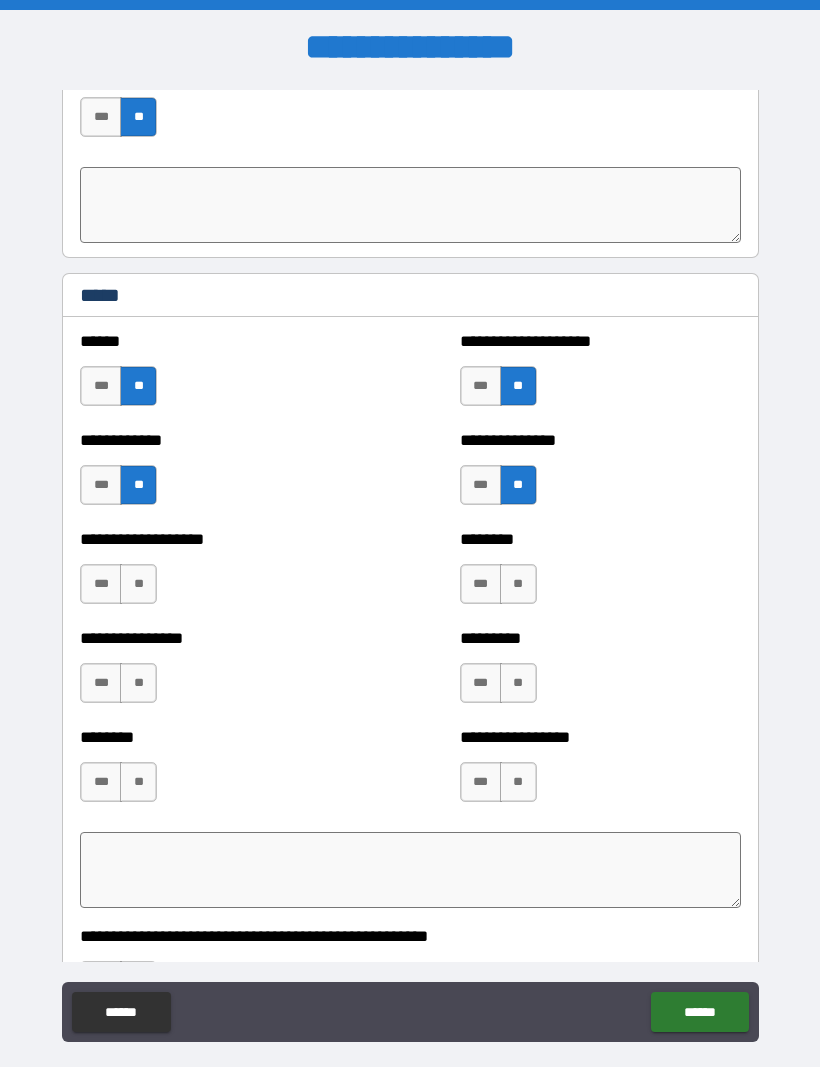 click on "**" at bounding box center (138, 584) 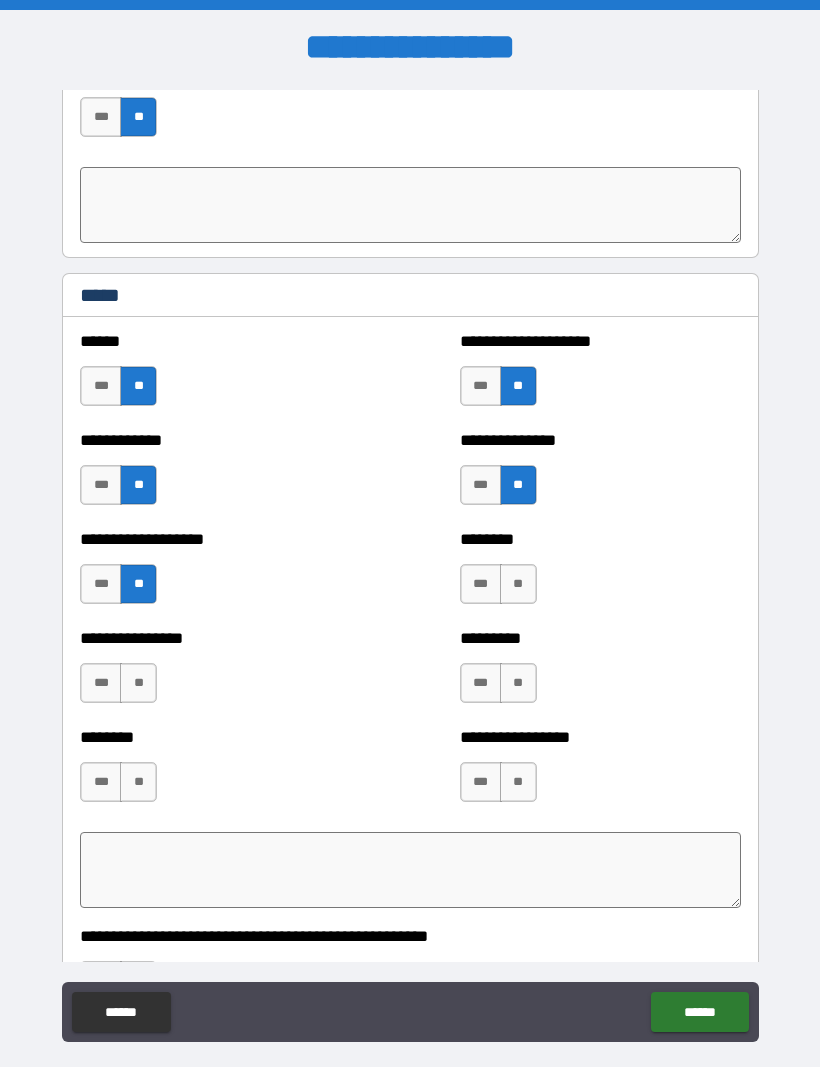 click on "**" at bounding box center [518, 584] 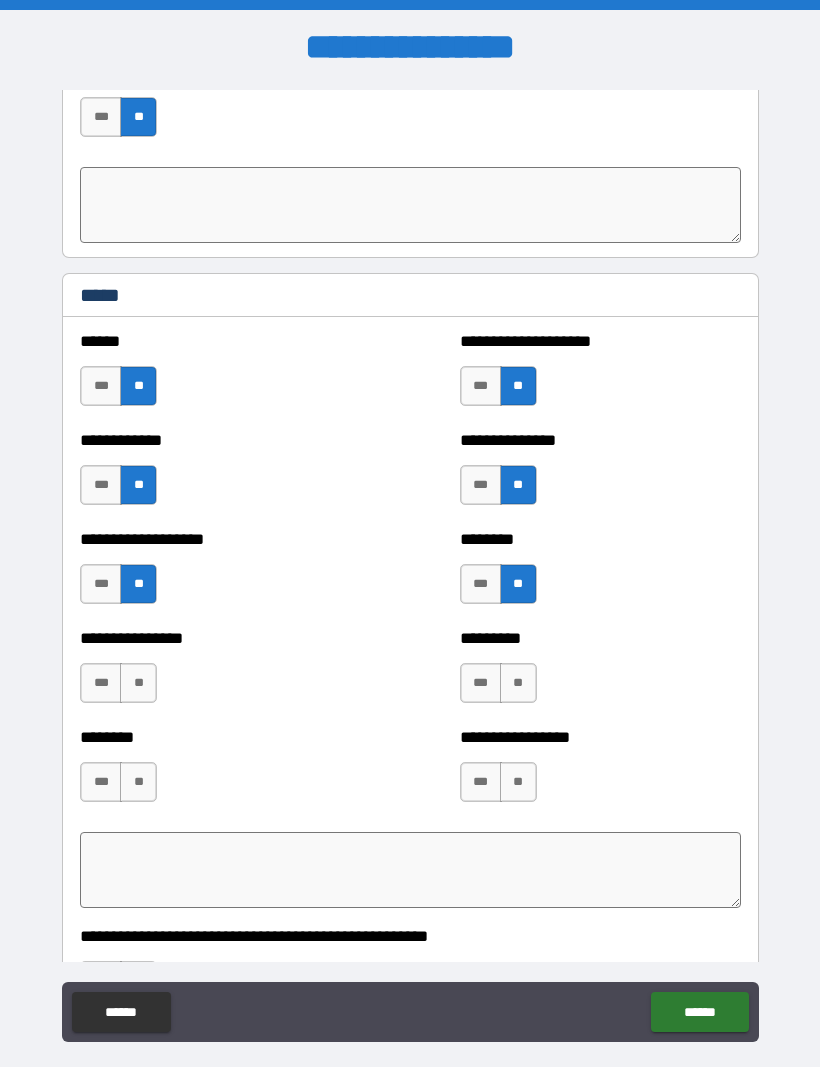 click on "**" at bounding box center [518, 683] 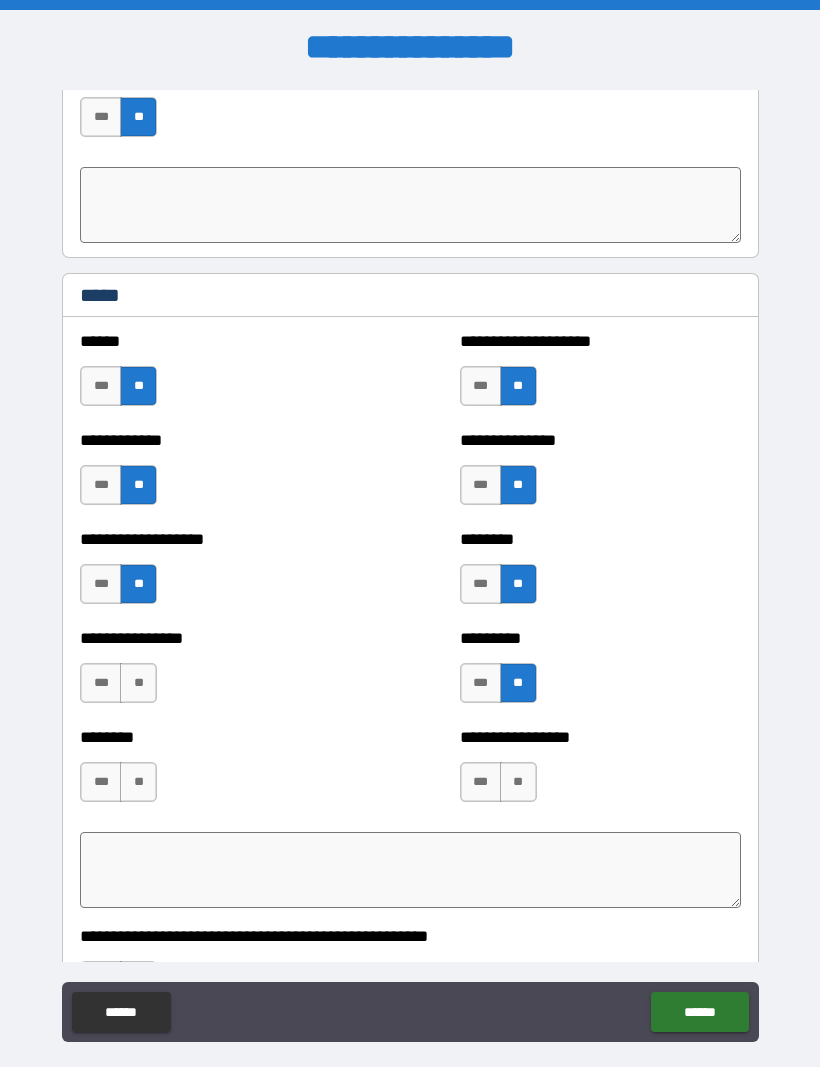 click on "**" at bounding box center (138, 683) 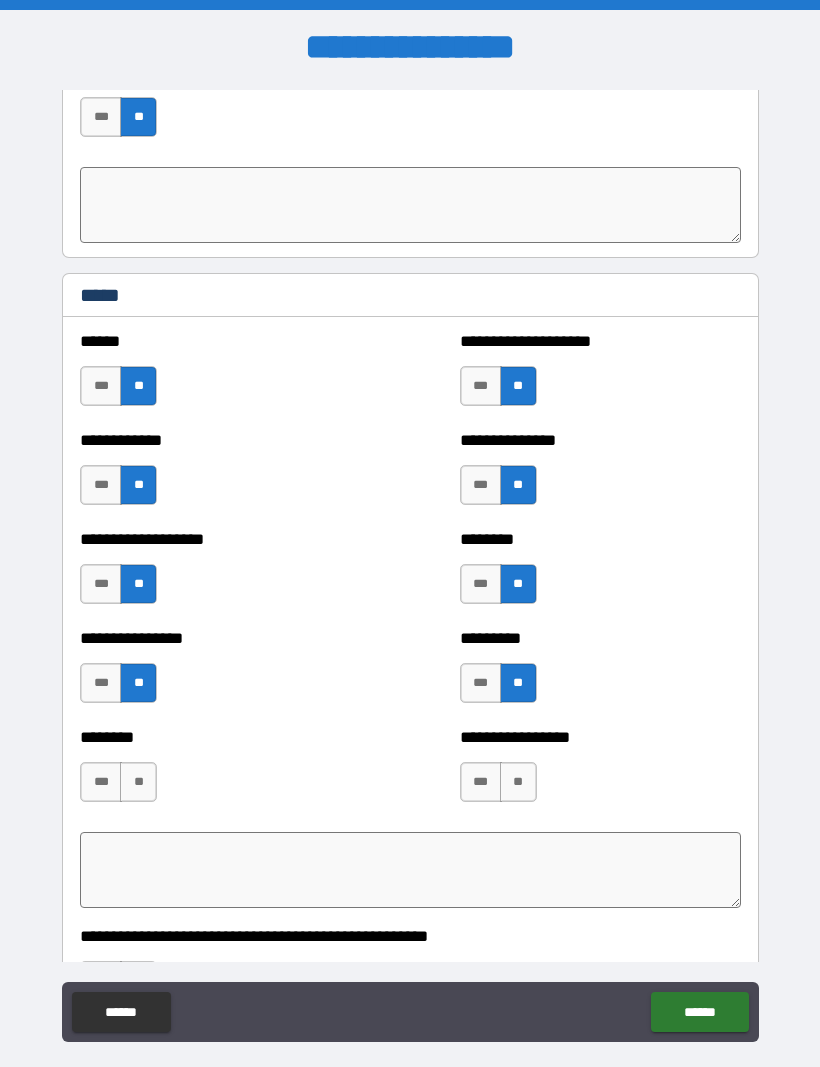 click on "**" at bounding box center (138, 782) 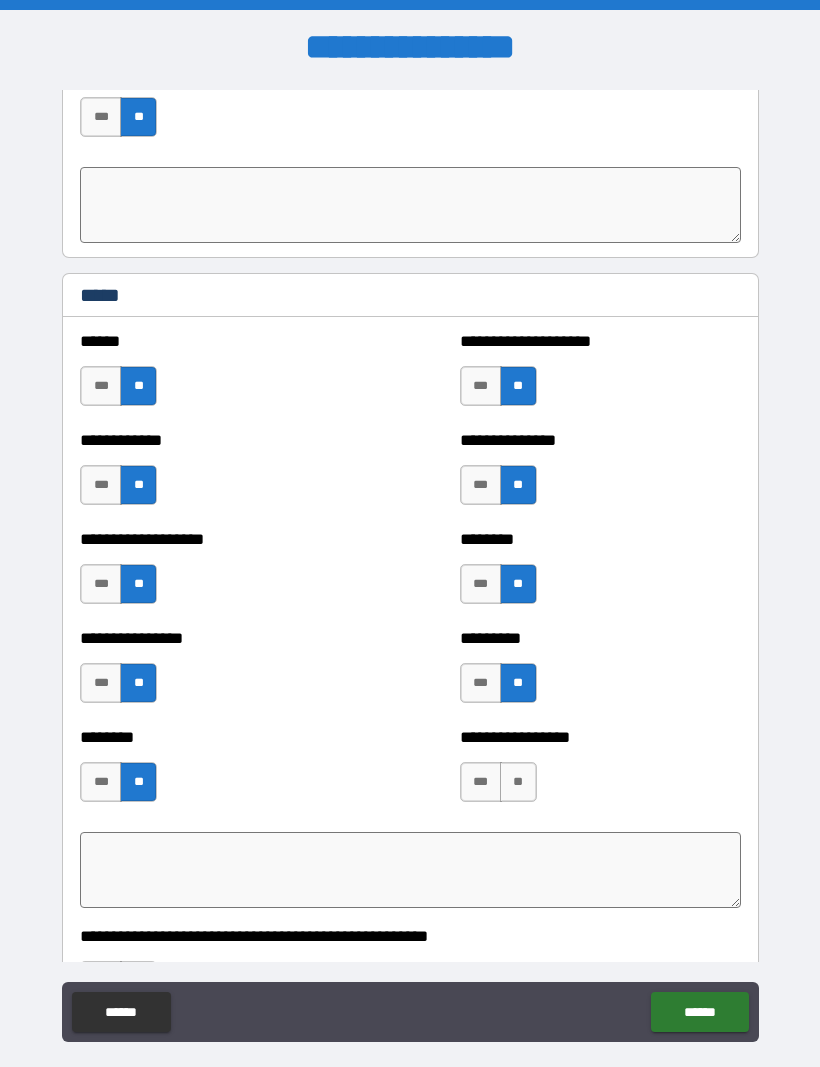 scroll, scrollTop: 6382, scrollLeft: 0, axis: vertical 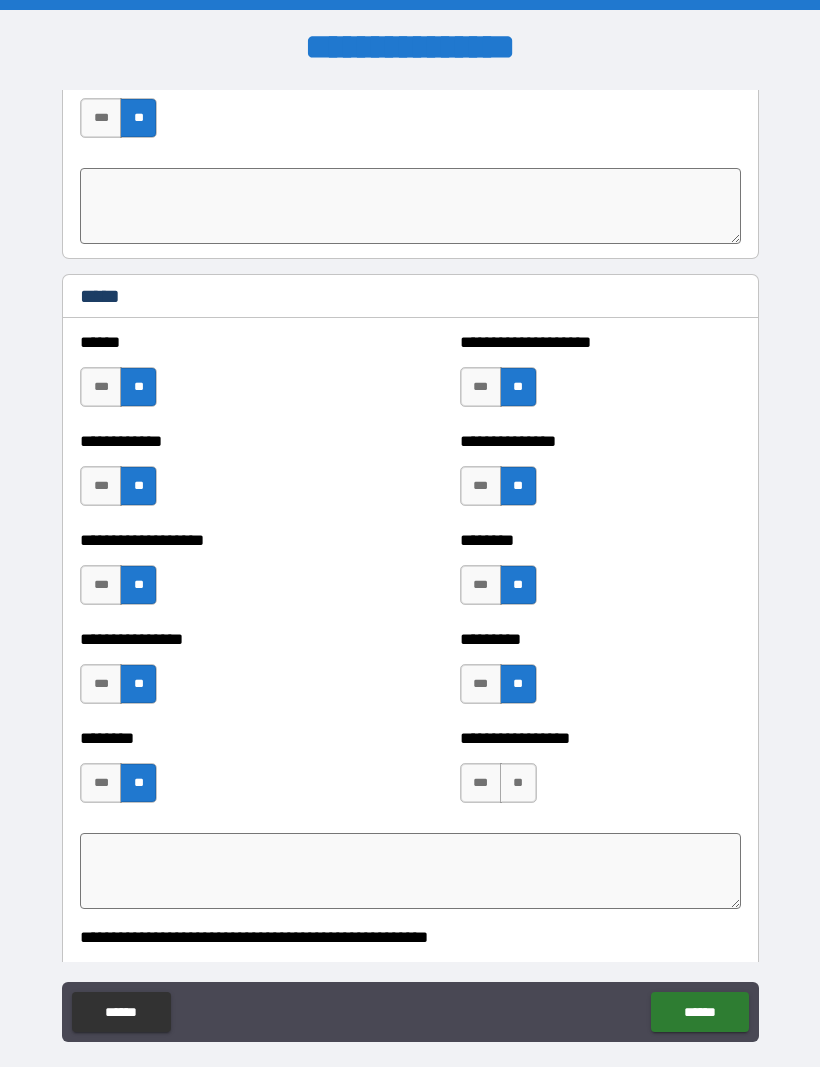 click on "**" at bounding box center [518, 783] 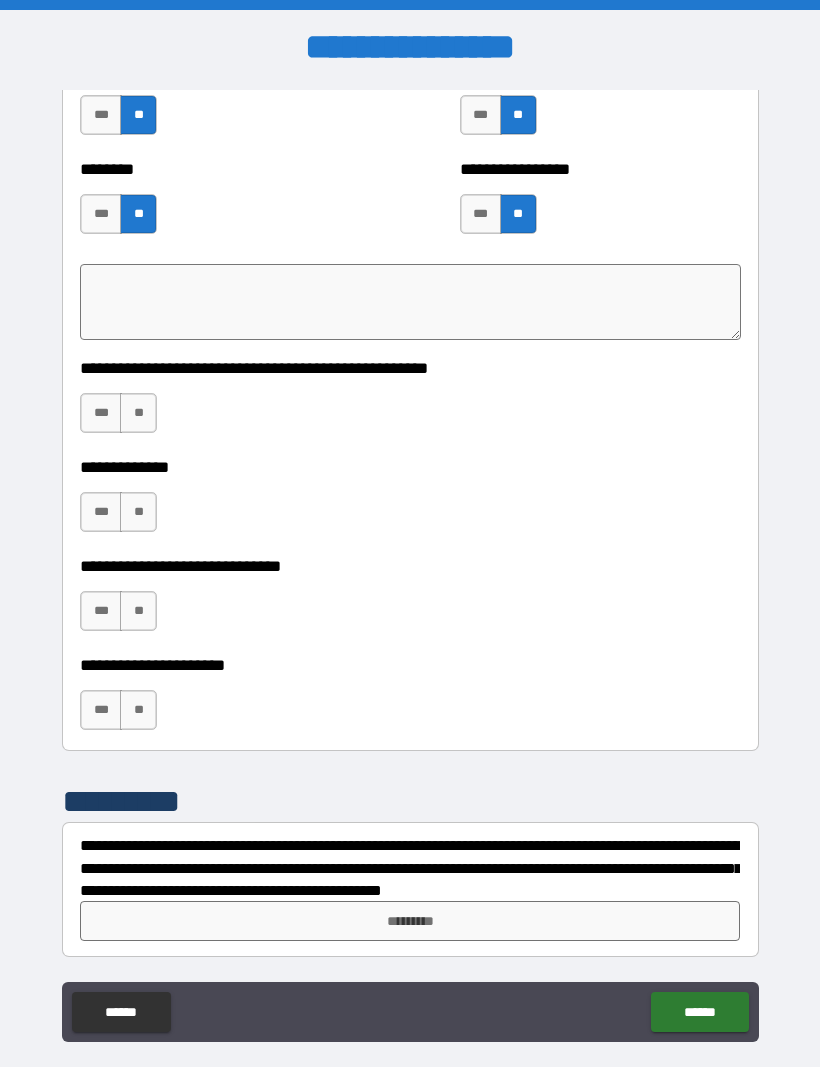 scroll, scrollTop: 6951, scrollLeft: 0, axis: vertical 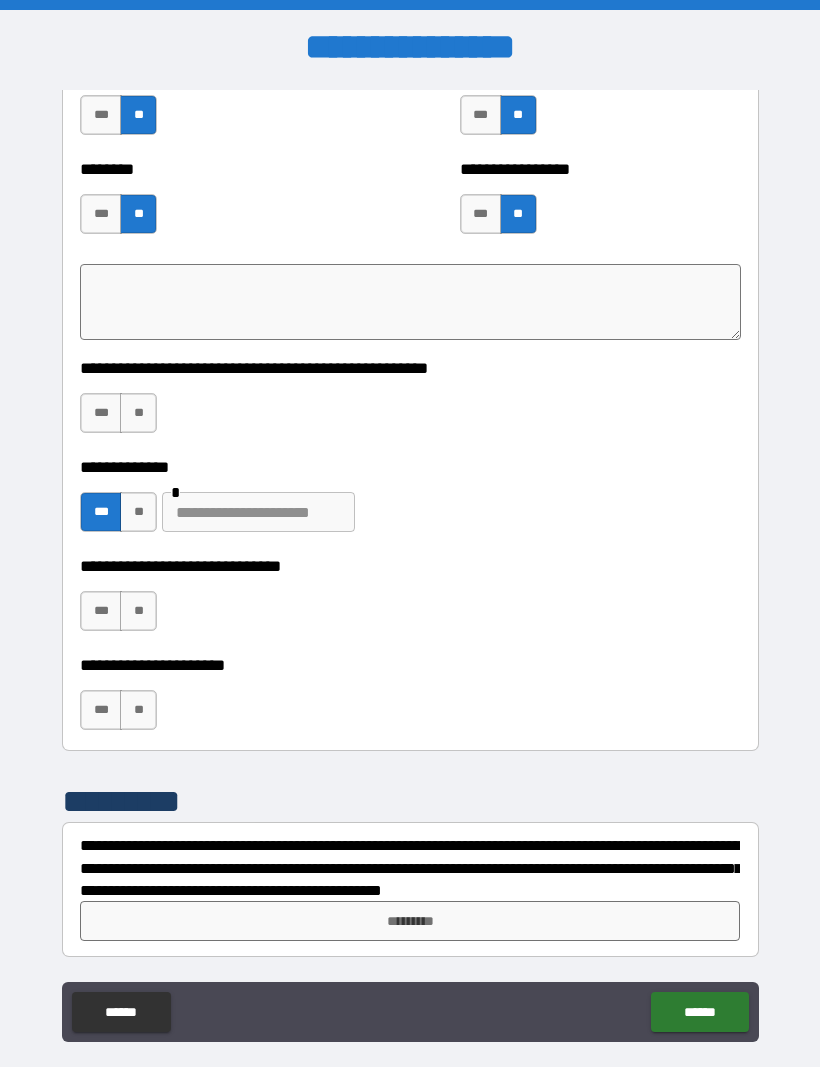 click on "**" at bounding box center [138, 413] 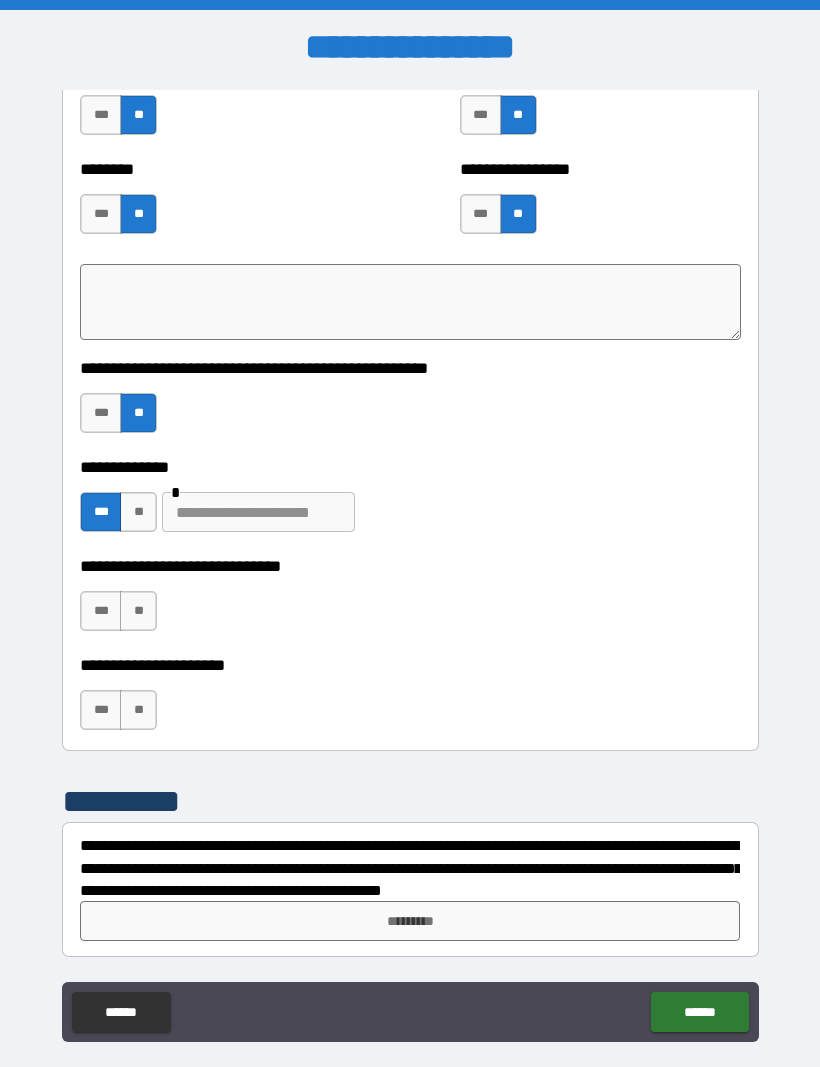 click on "**" at bounding box center [138, 413] 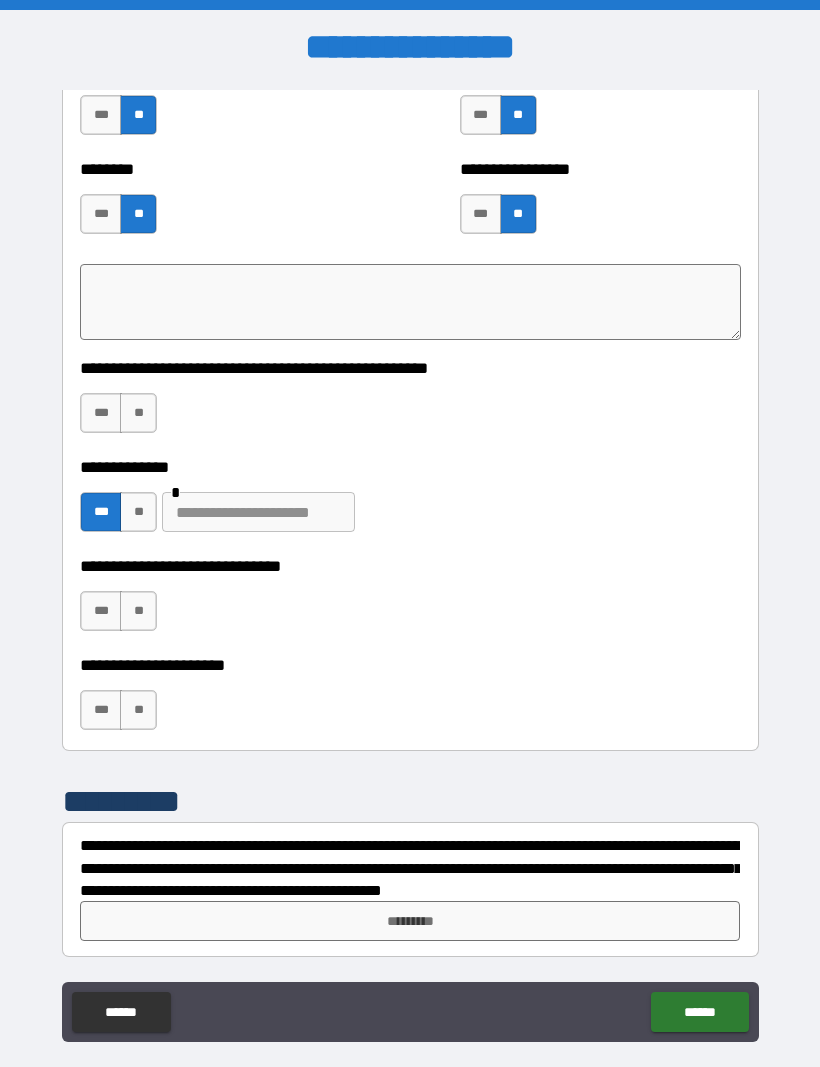 click on "**" at bounding box center (138, 413) 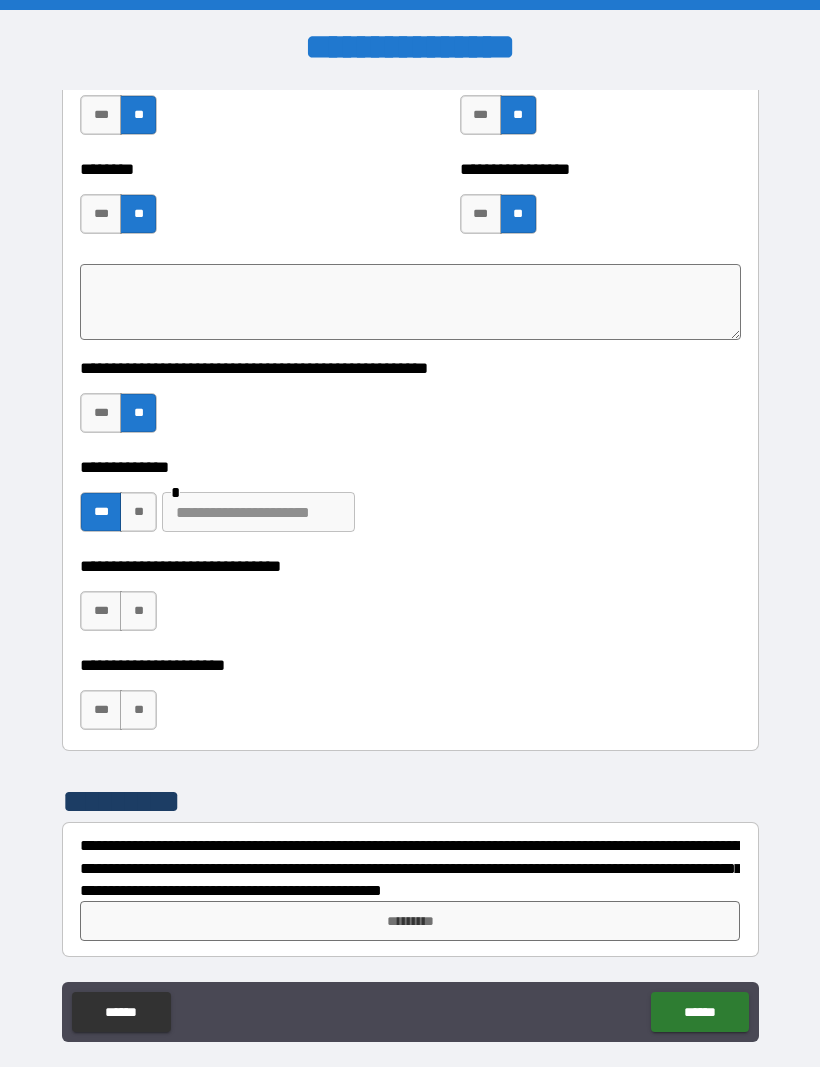 click on "**" at bounding box center [138, 611] 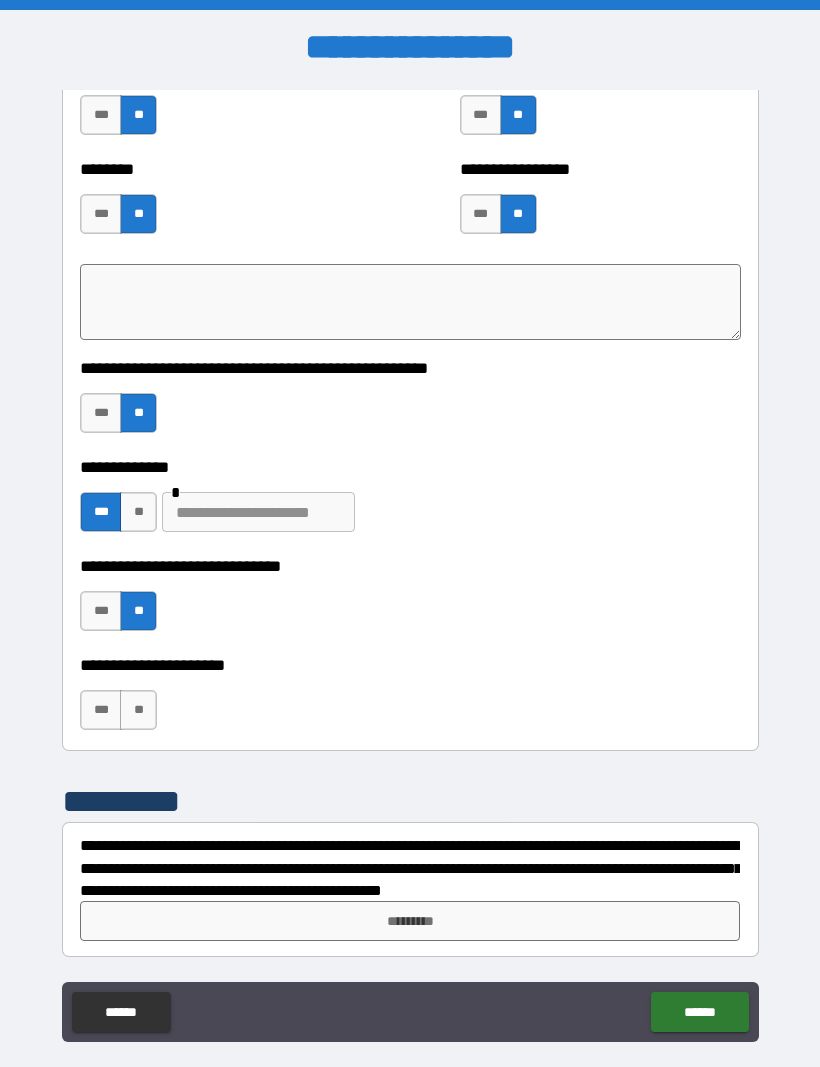 click on "**" at bounding box center (138, 710) 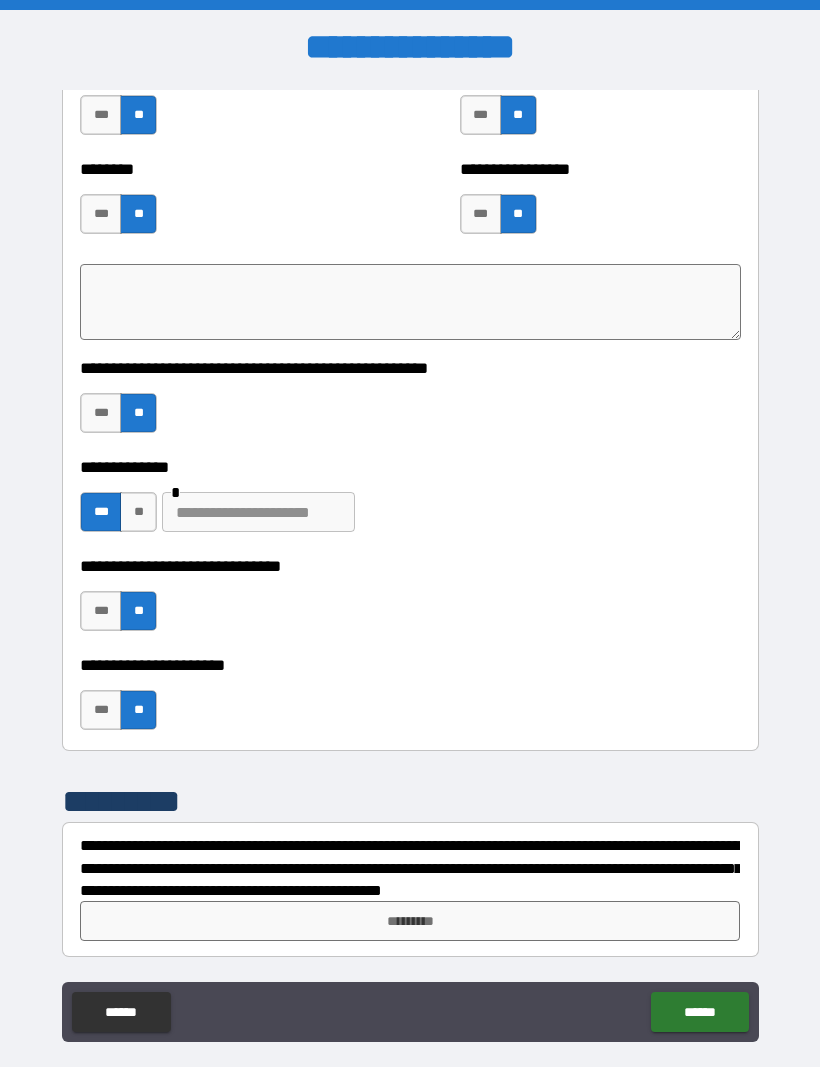 scroll, scrollTop: 6951, scrollLeft: 0, axis: vertical 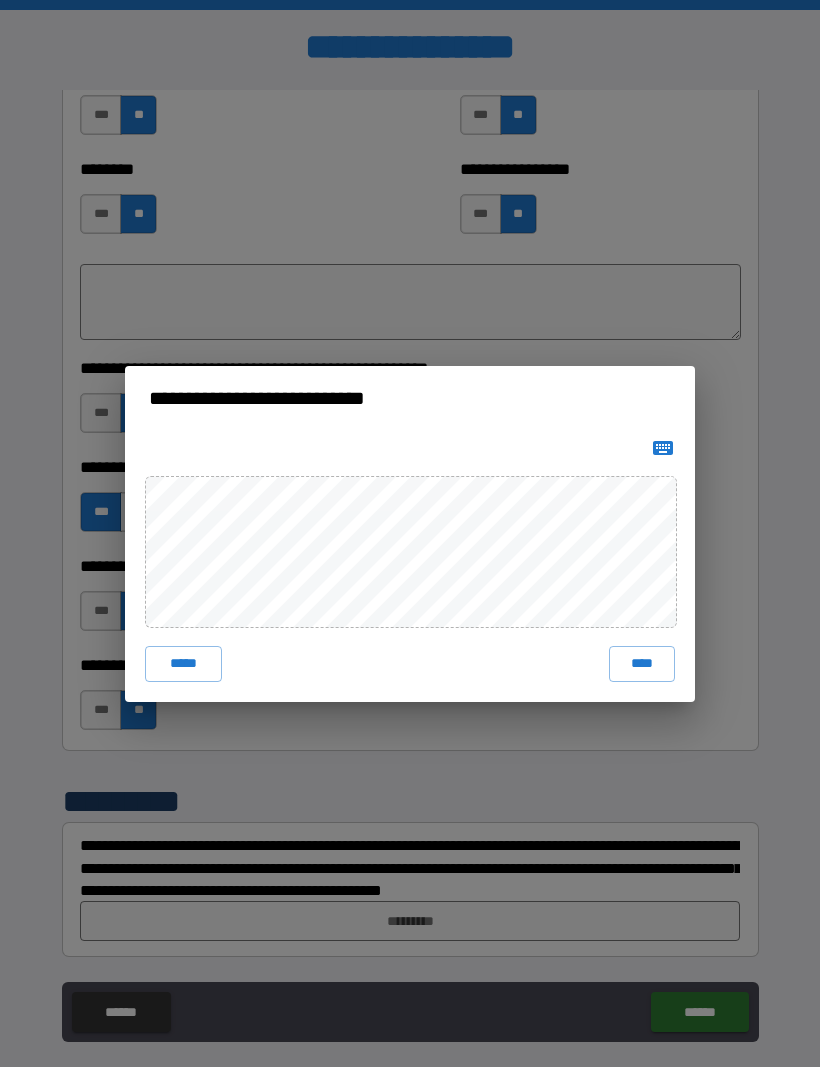click on "****" at bounding box center (642, 664) 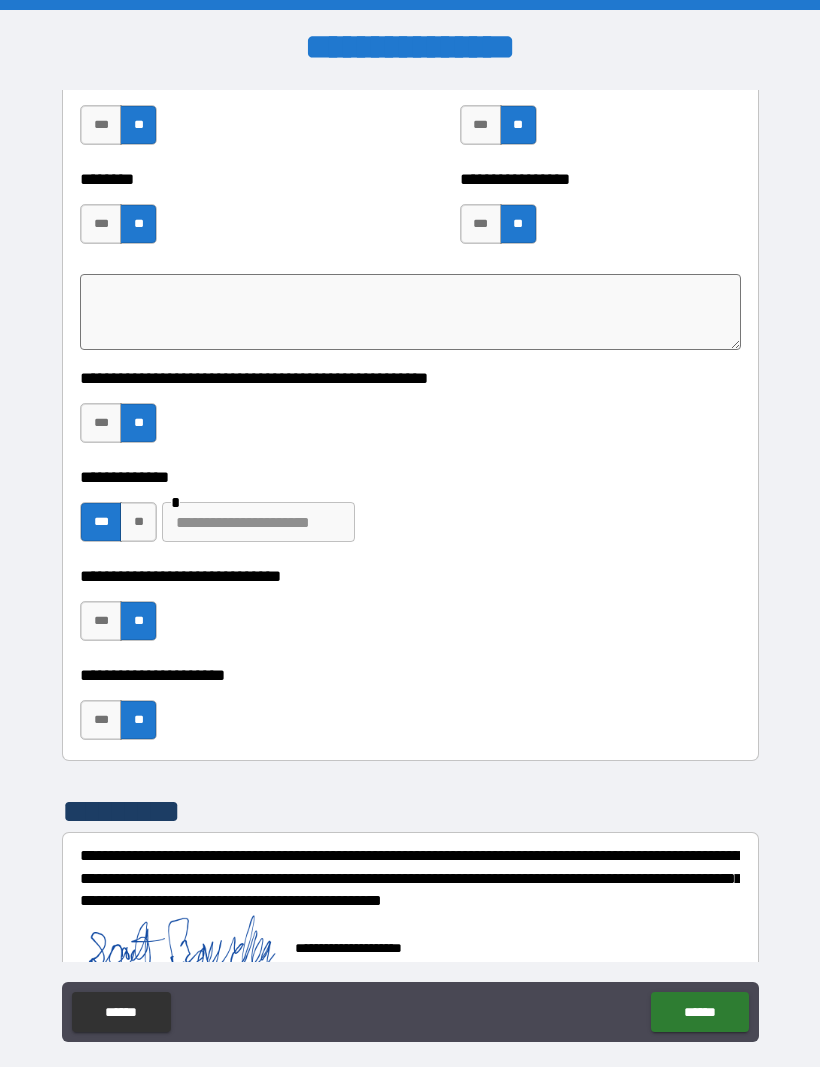 type on "**" 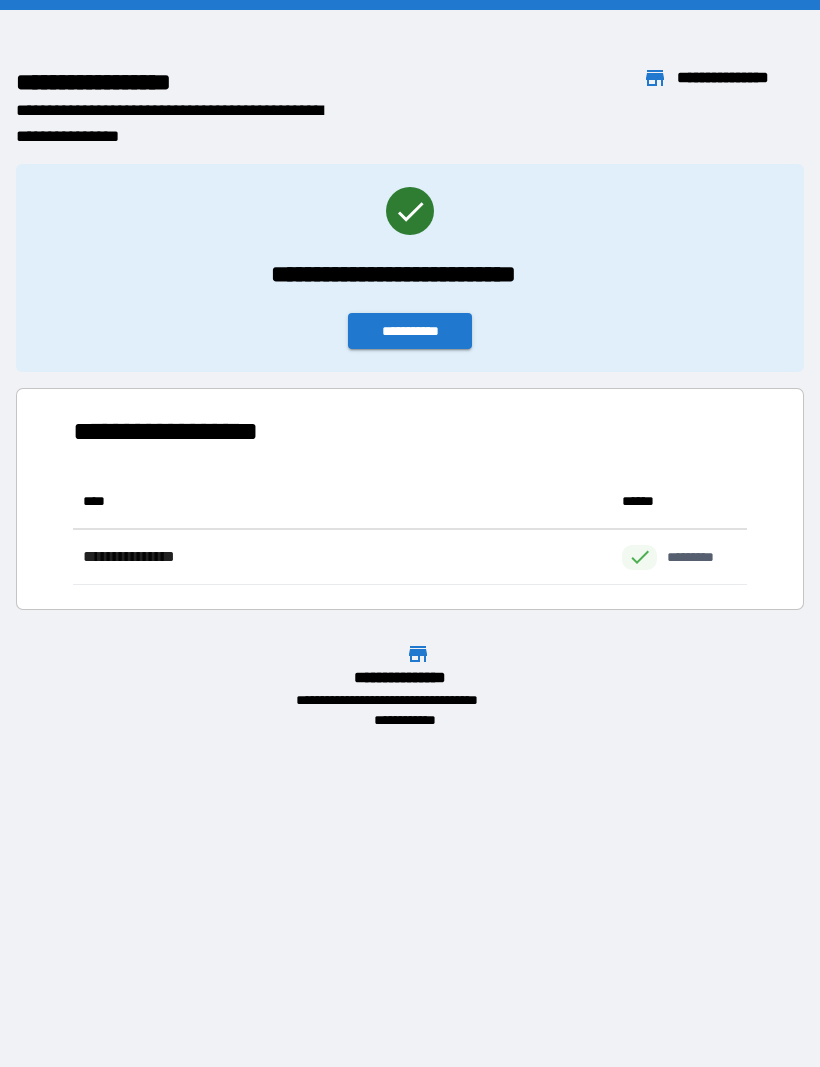scroll, scrollTop: 1, scrollLeft: 1, axis: both 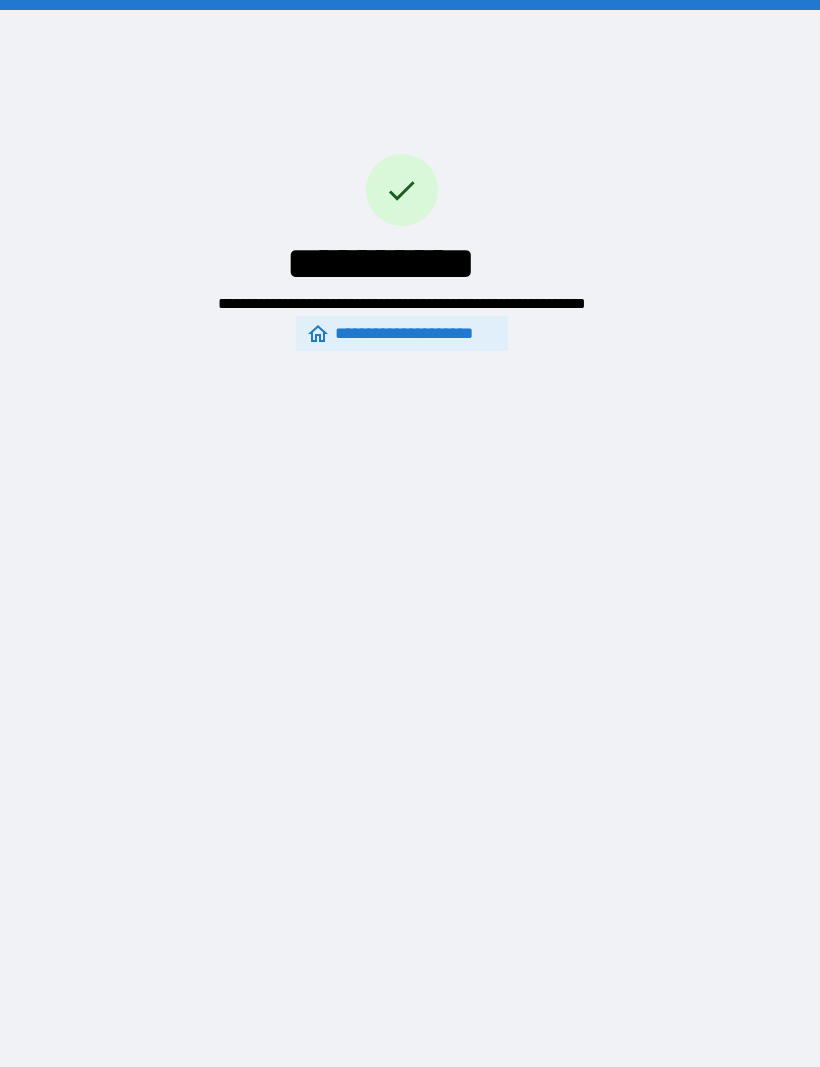 click on "**********" at bounding box center [410, 533] 